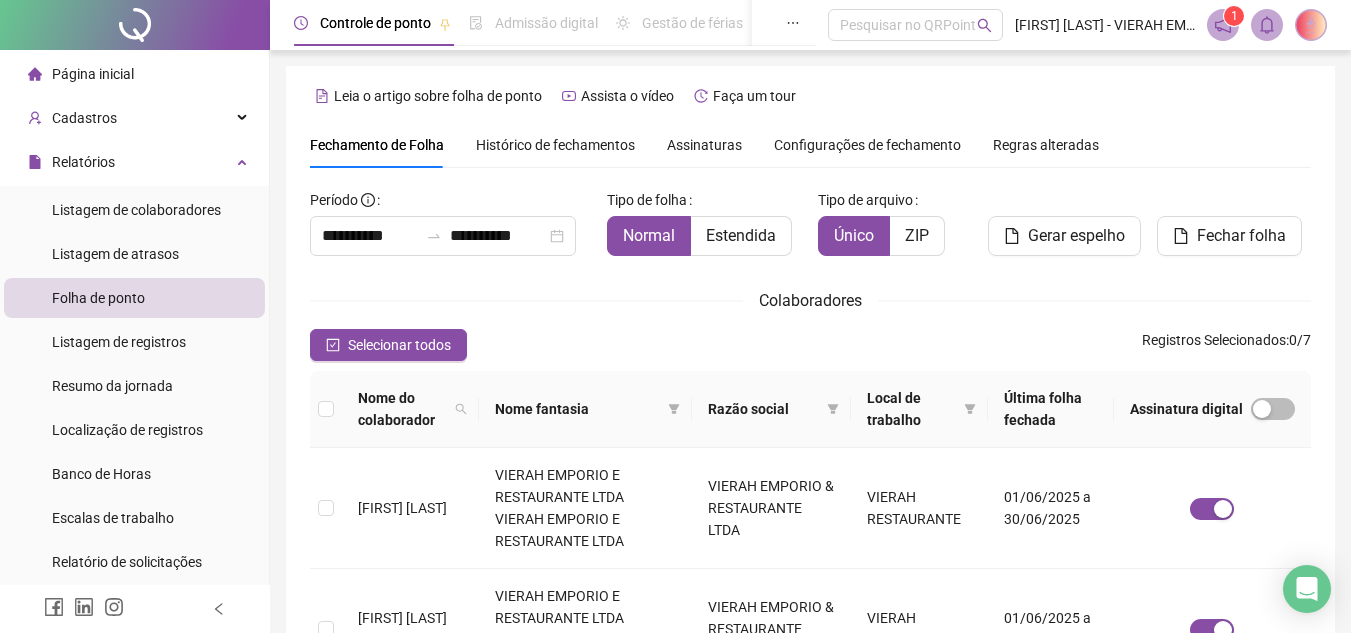 scroll, scrollTop: 93, scrollLeft: 0, axis: vertical 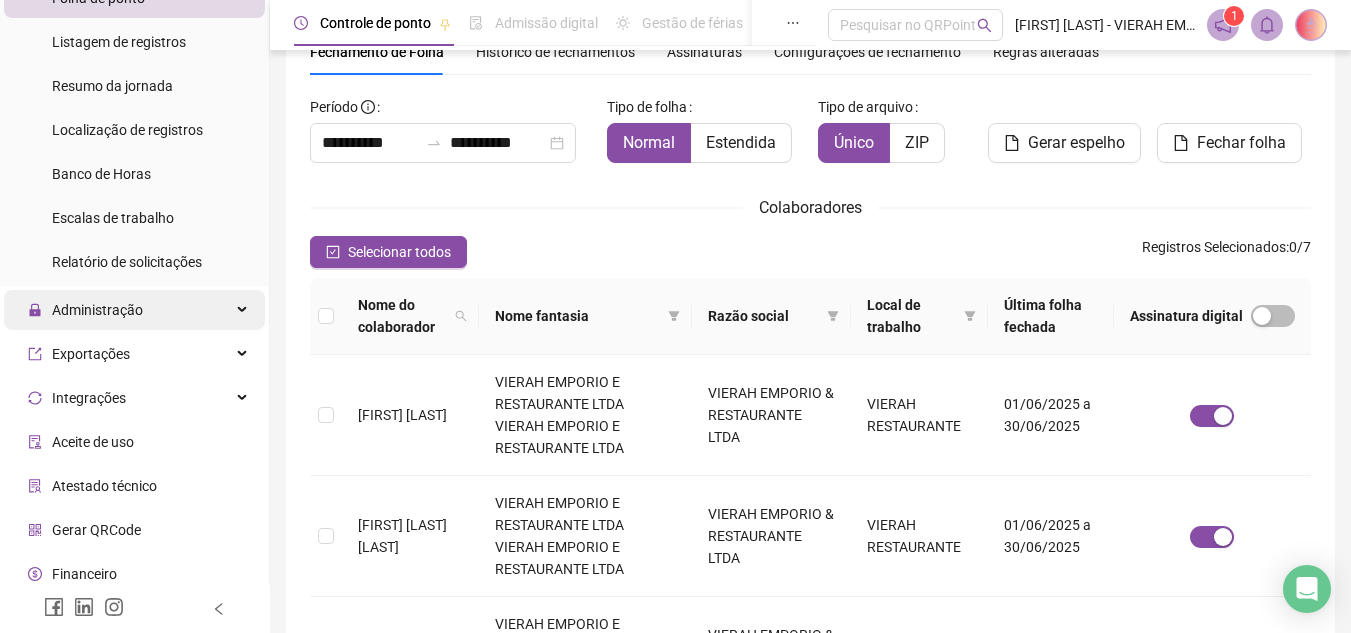 click on "Administração" at bounding box center (134, 310) 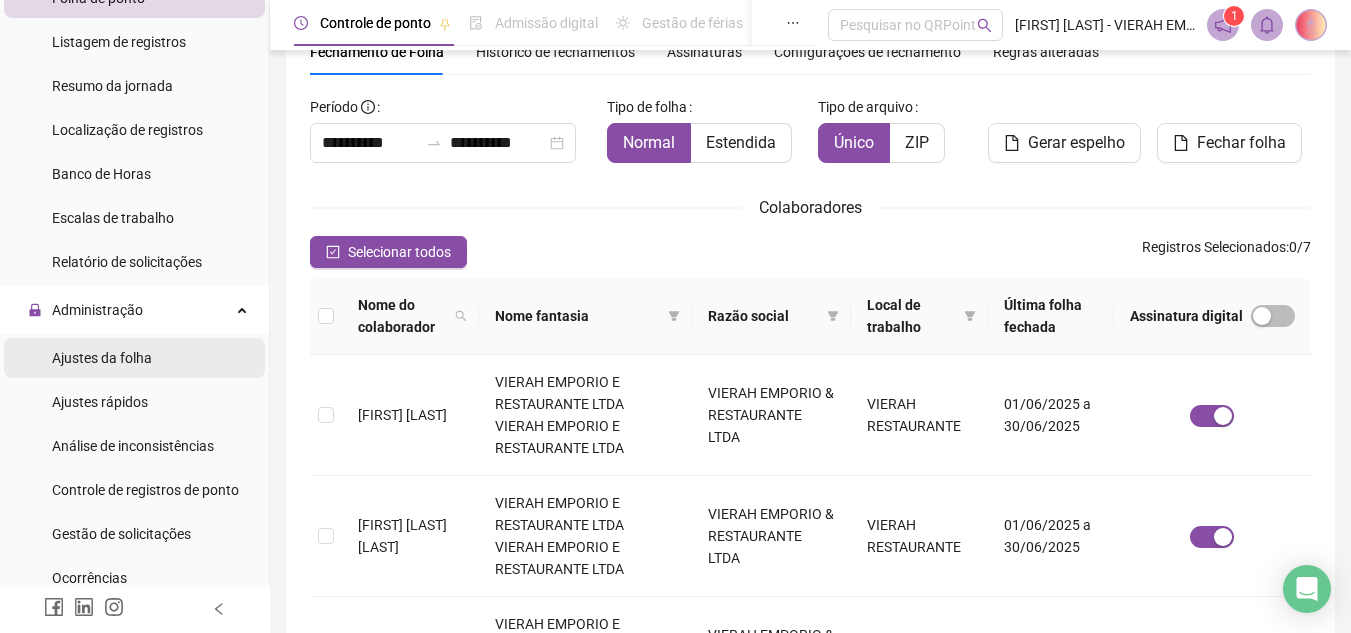 click on "Ajustes da folha" at bounding box center (134, 358) 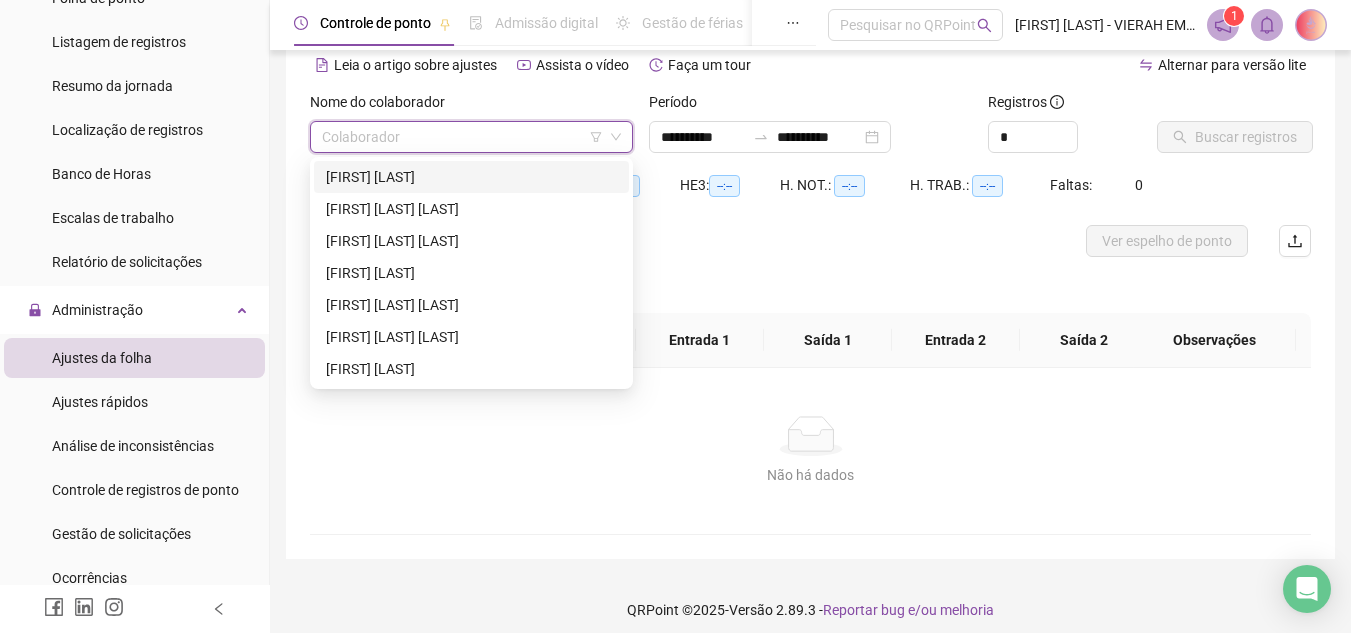 click at bounding box center [462, 137] 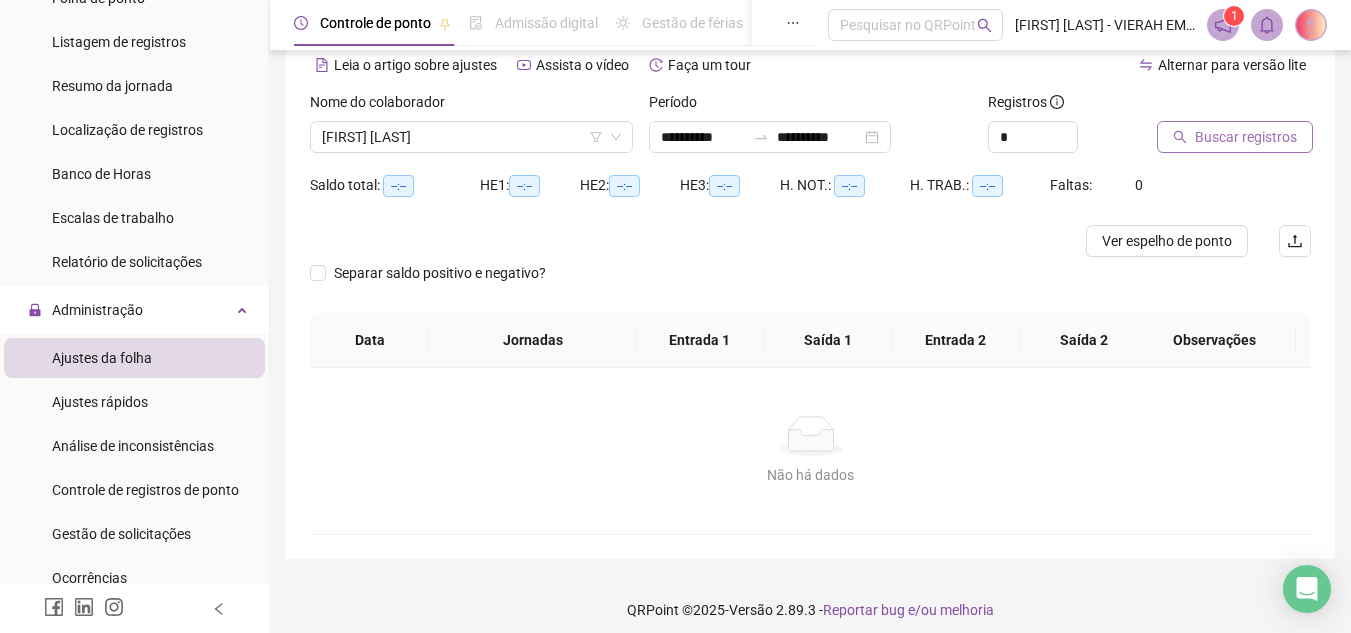 click on "Buscar registros" at bounding box center [1235, 137] 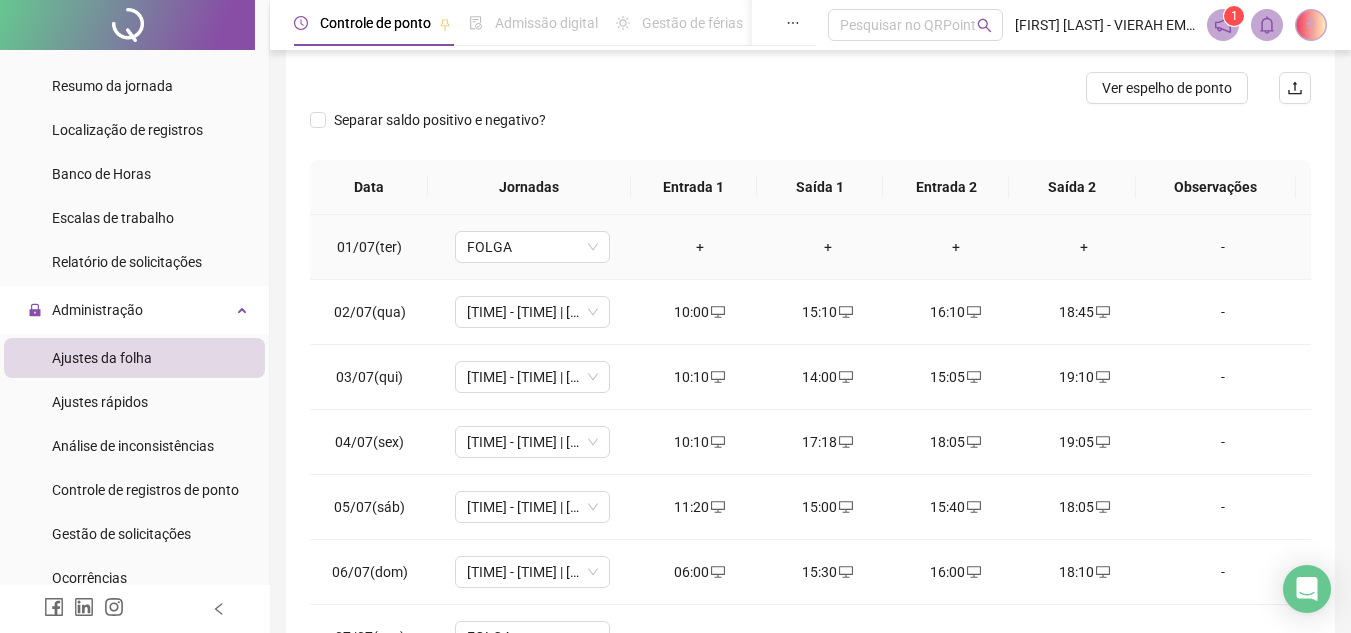 scroll, scrollTop: 293, scrollLeft: 0, axis: vertical 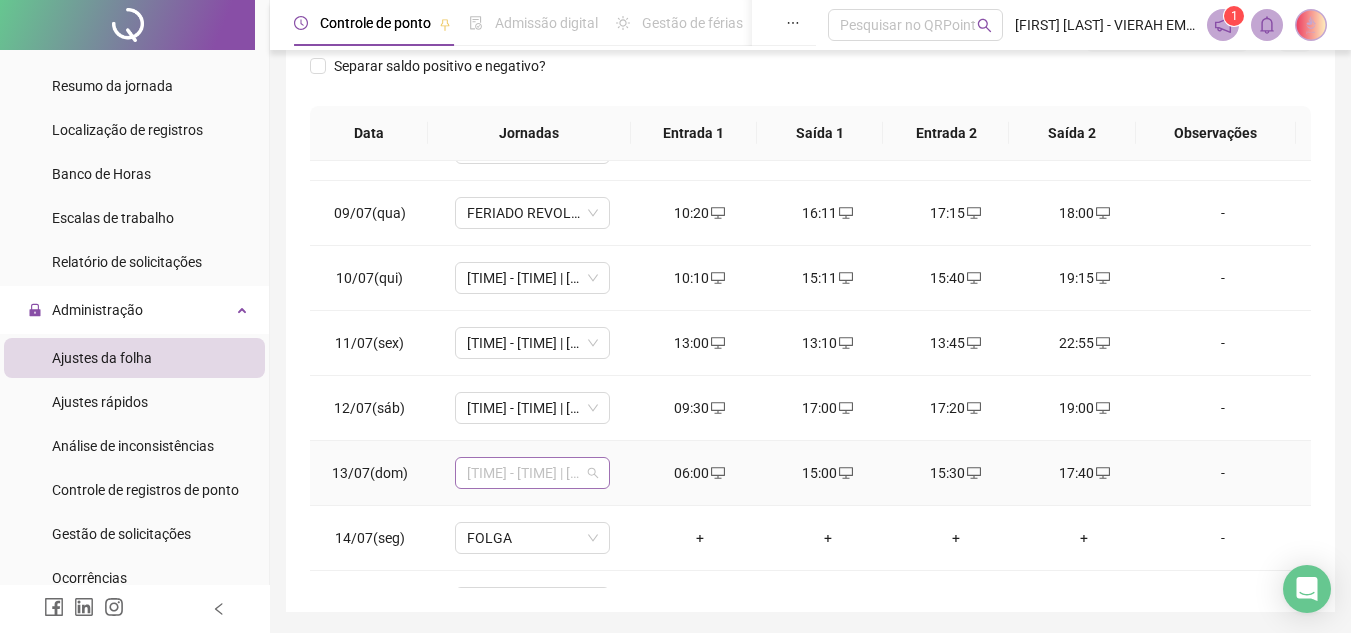 click on "[TIME] - [TIME] | [TIME] - [TIME]" at bounding box center (532, 473) 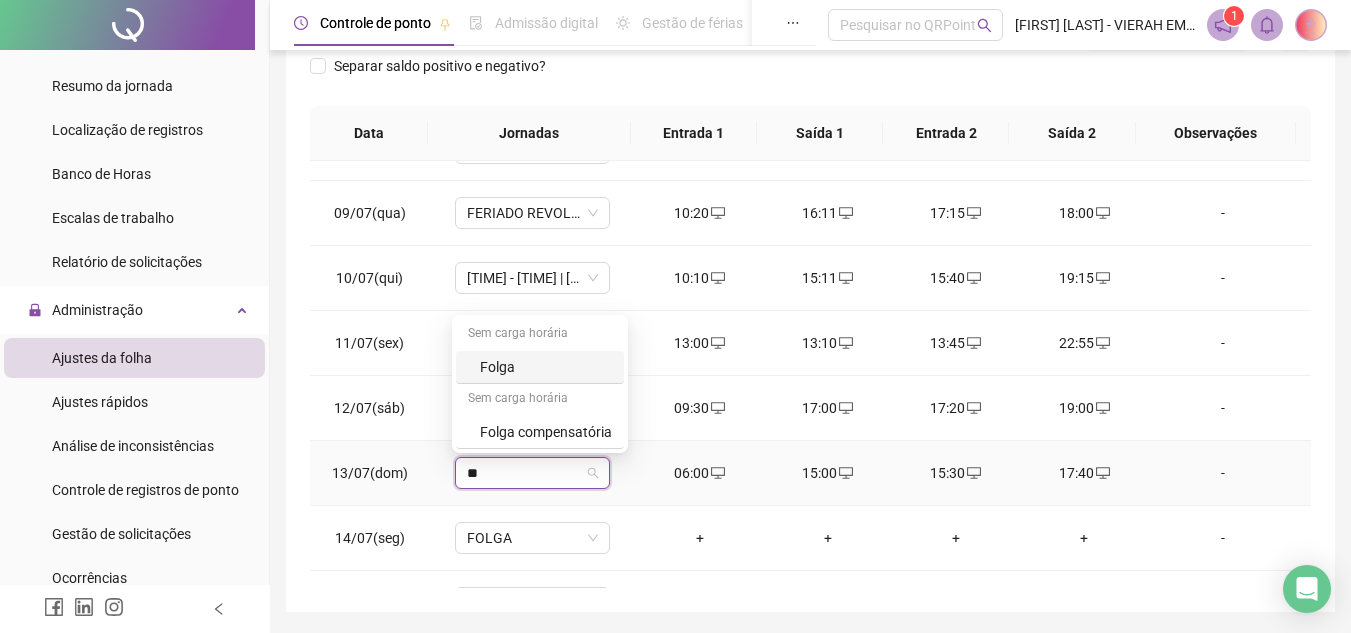 type on "***" 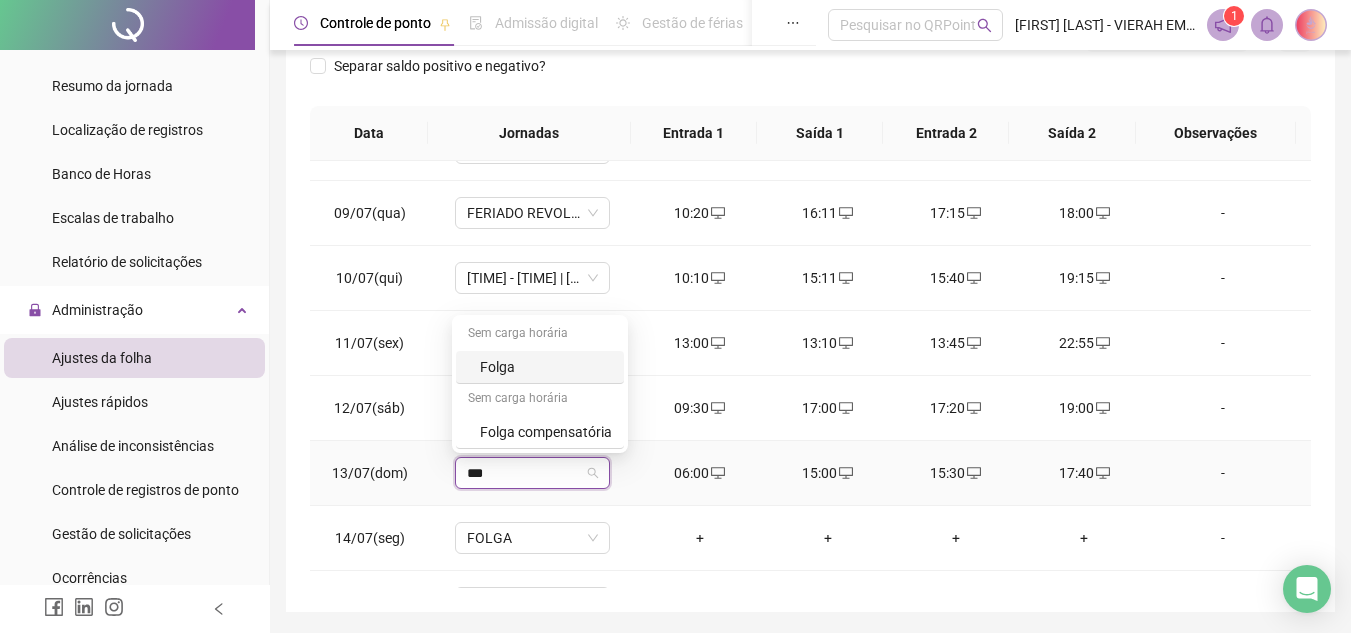 click on "Folga" at bounding box center [546, 367] 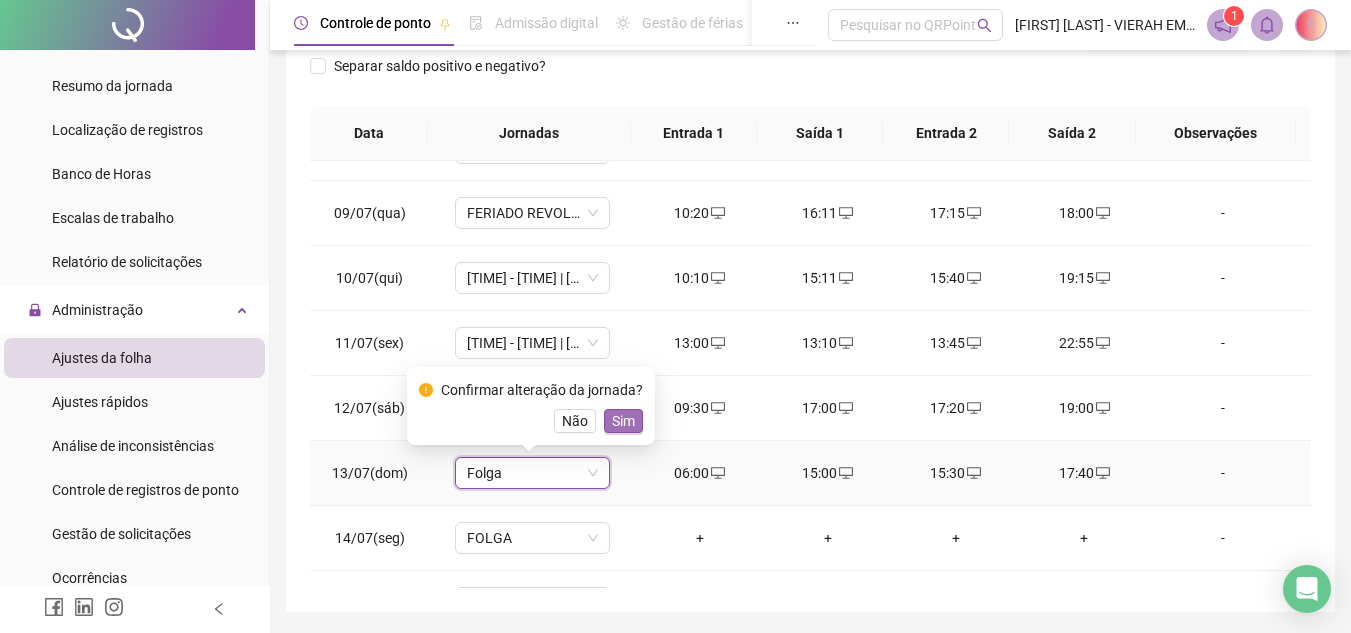 click on "Sim" at bounding box center [623, 421] 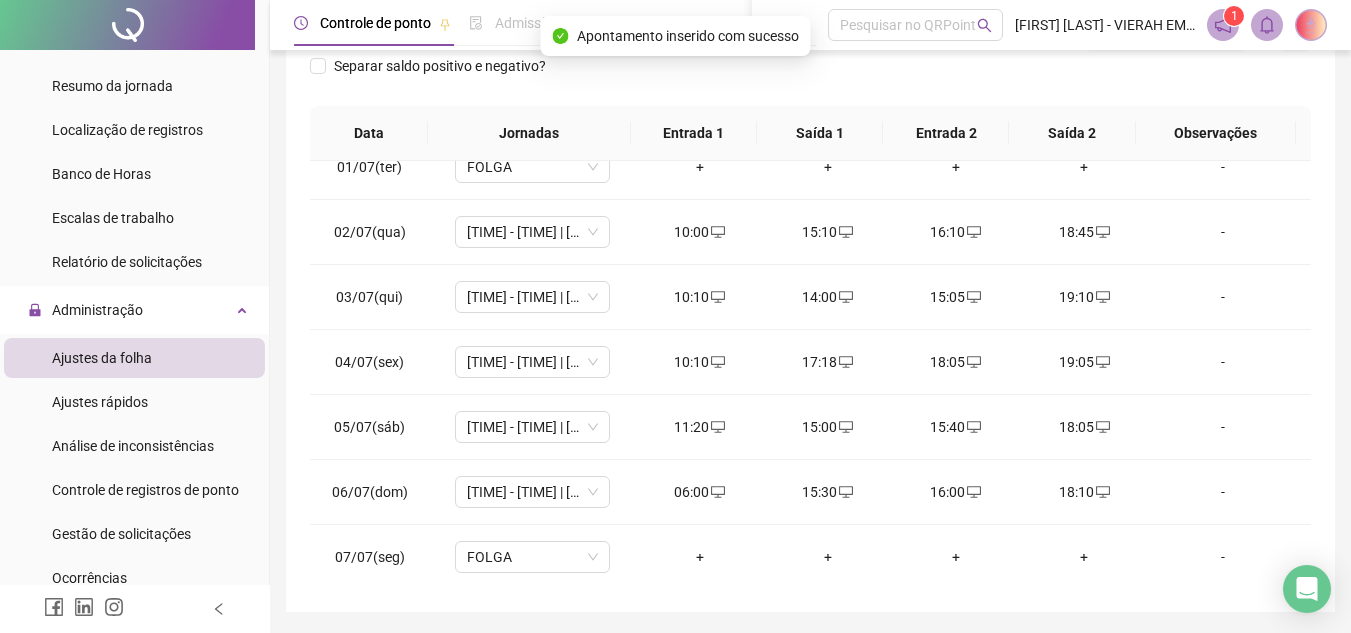 scroll, scrollTop: 0, scrollLeft: 0, axis: both 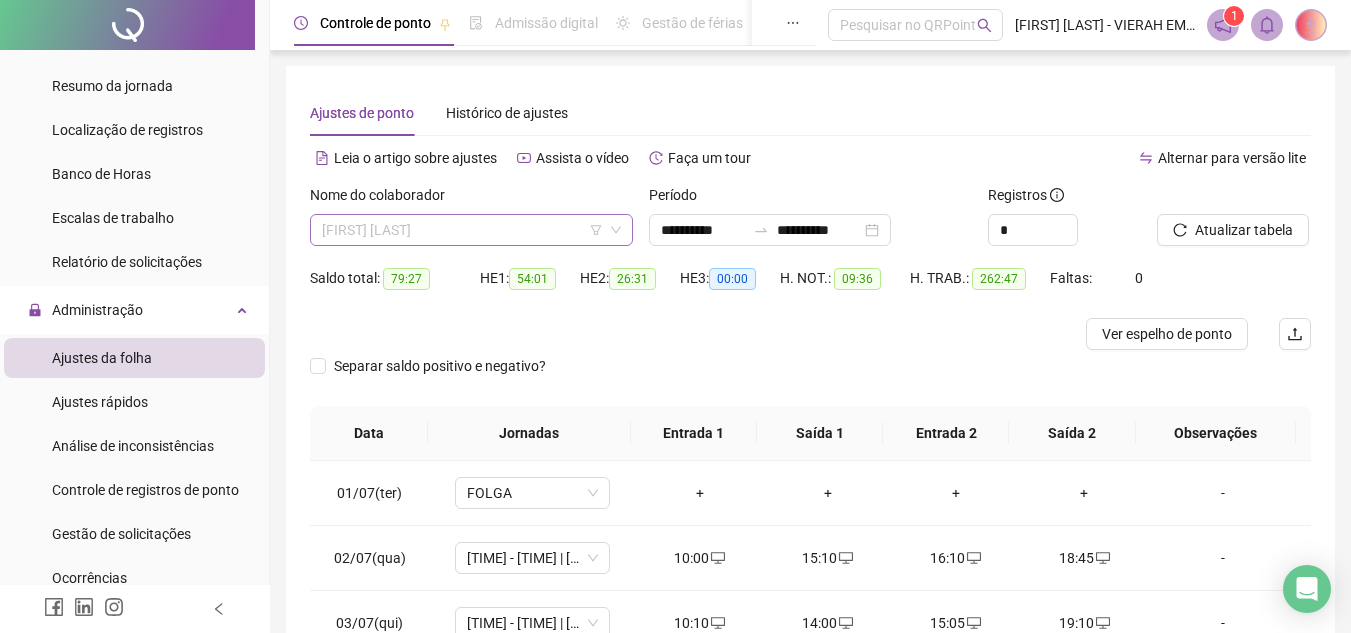 click on "[FIRST] [LAST]" at bounding box center [471, 230] 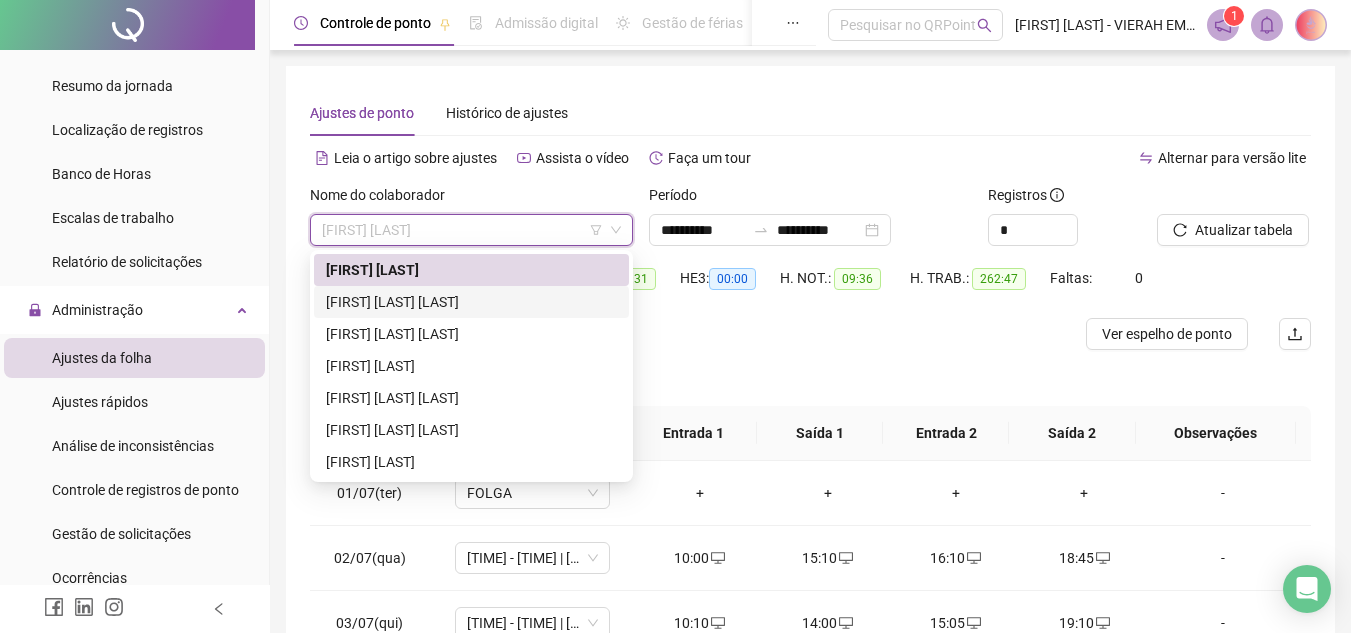 click on "[FIRST] [LAST] [LAST]" at bounding box center (471, 302) 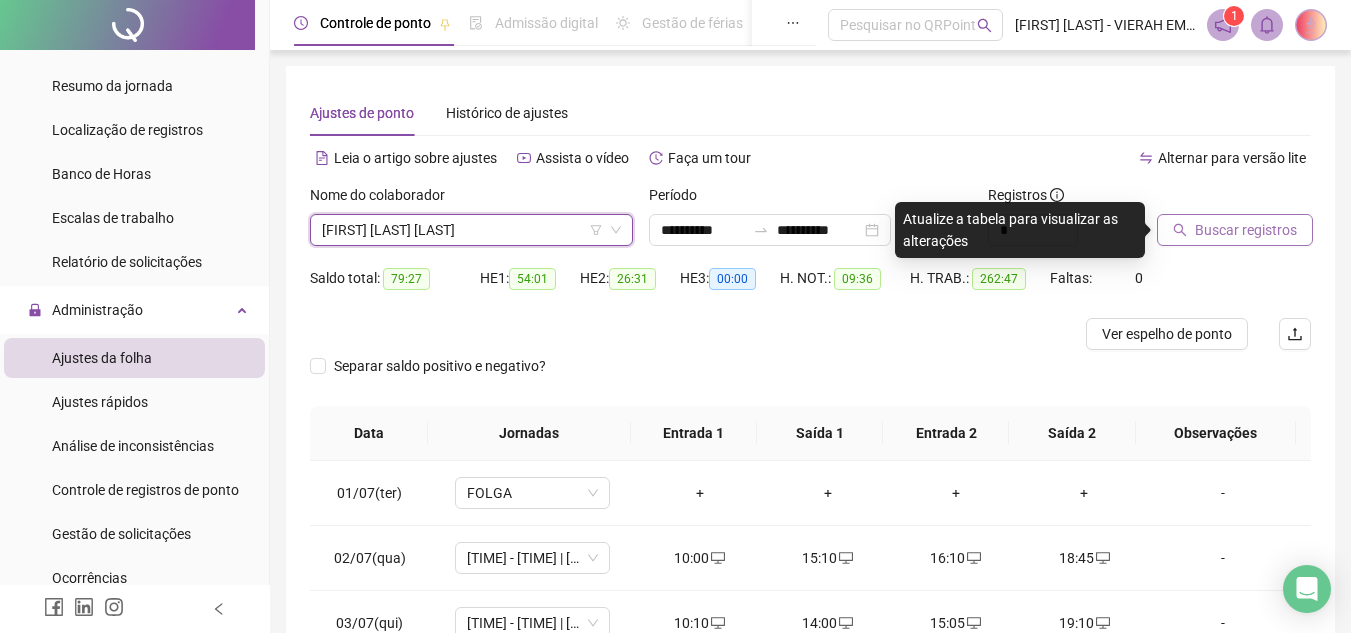 click on "Buscar registros" at bounding box center [1235, 230] 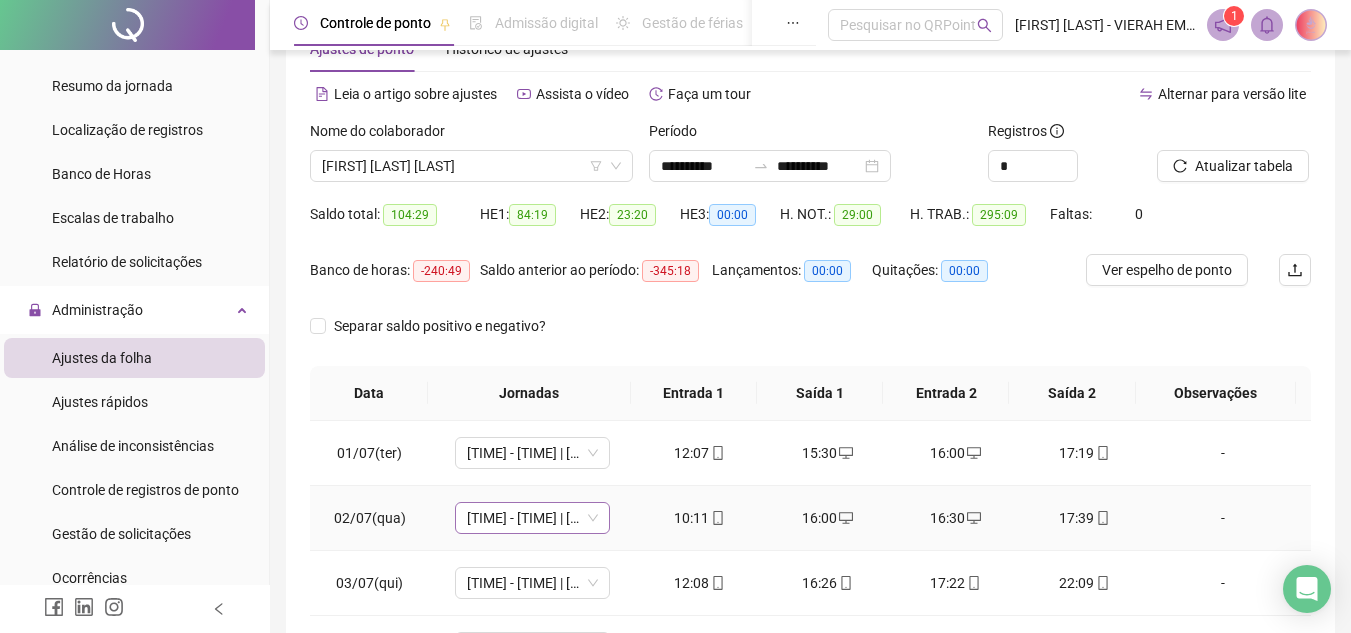 scroll, scrollTop: 100, scrollLeft: 0, axis: vertical 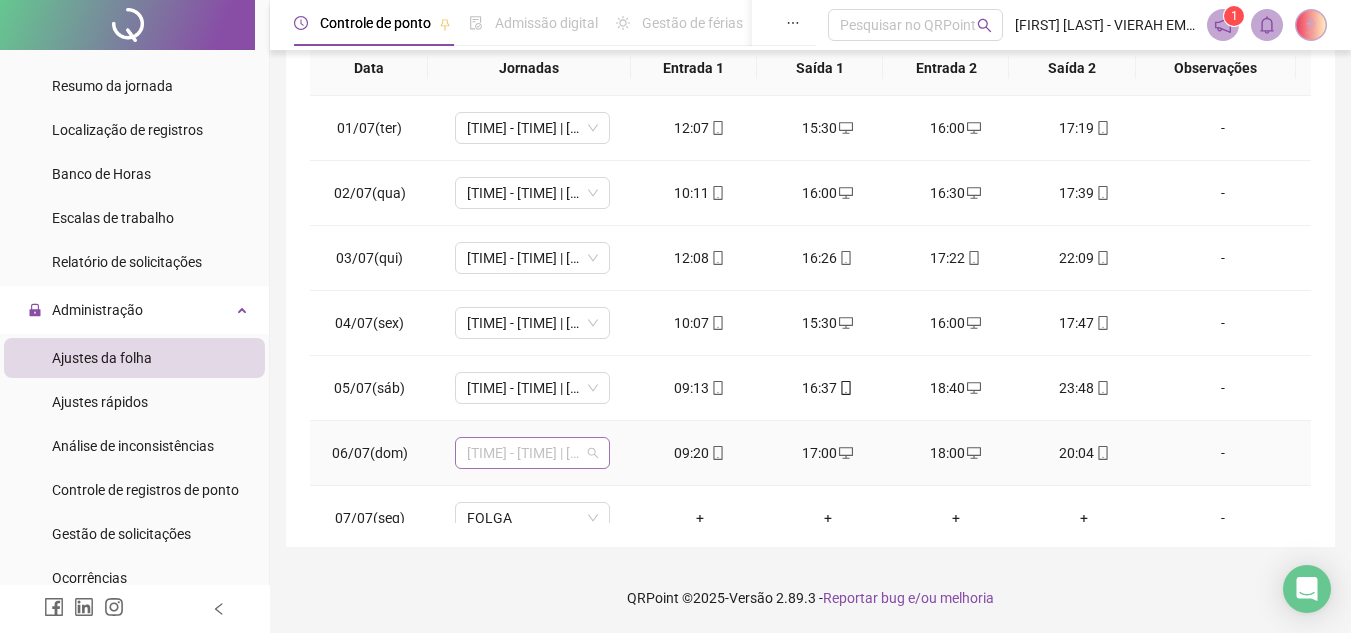 click on "[TIME] - [TIME] | [TIME] - [TIME]" at bounding box center (532, 453) 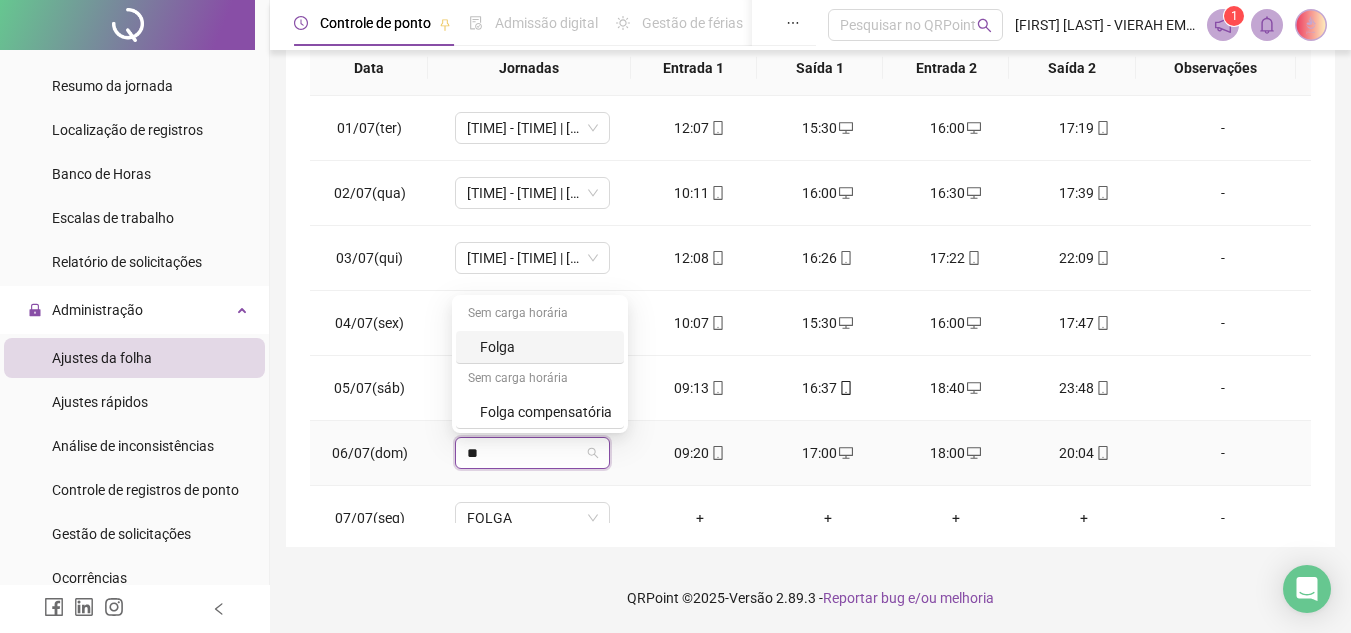 type on "***" 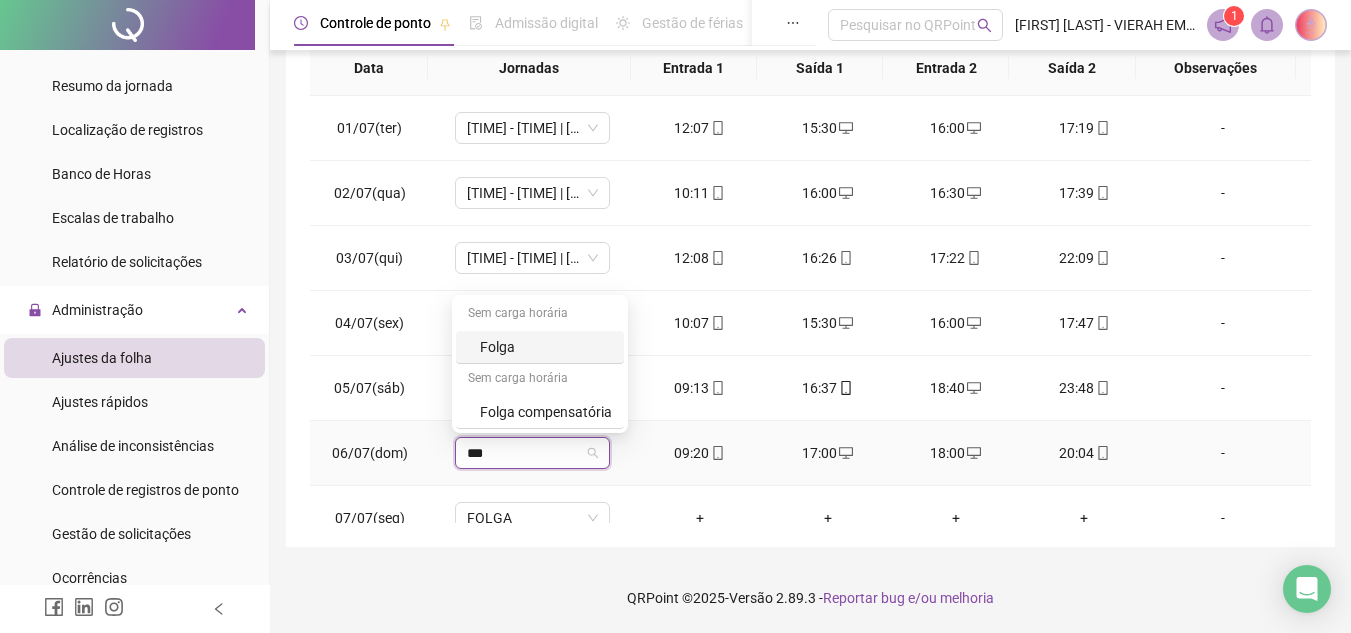 click on "Folga" at bounding box center [546, 347] 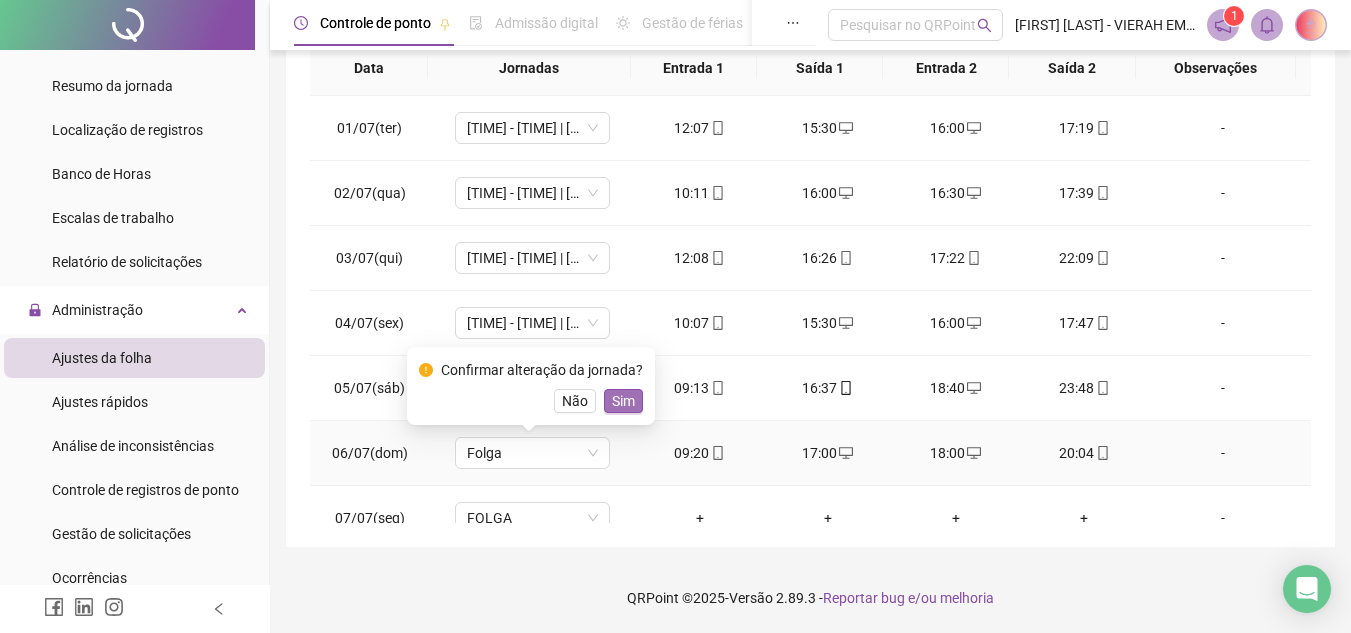click on "Sim" at bounding box center (623, 401) 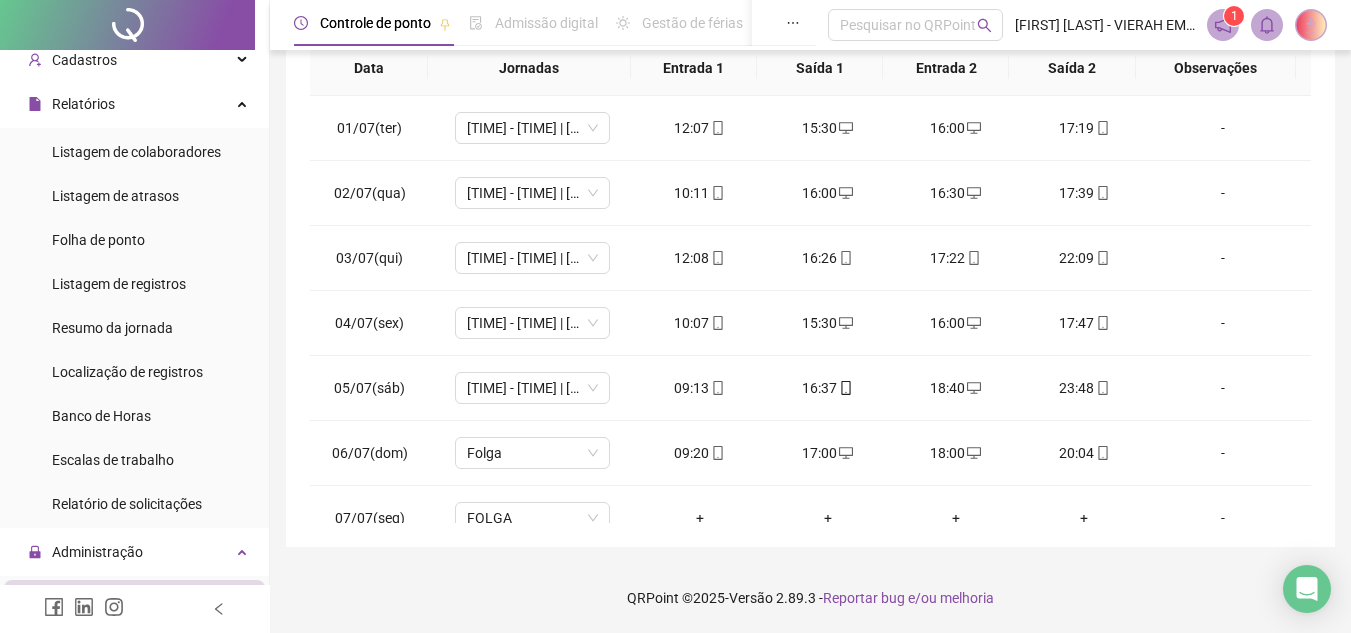 scroll, scrollTop: 0, scrollLeft: 0, axis: both 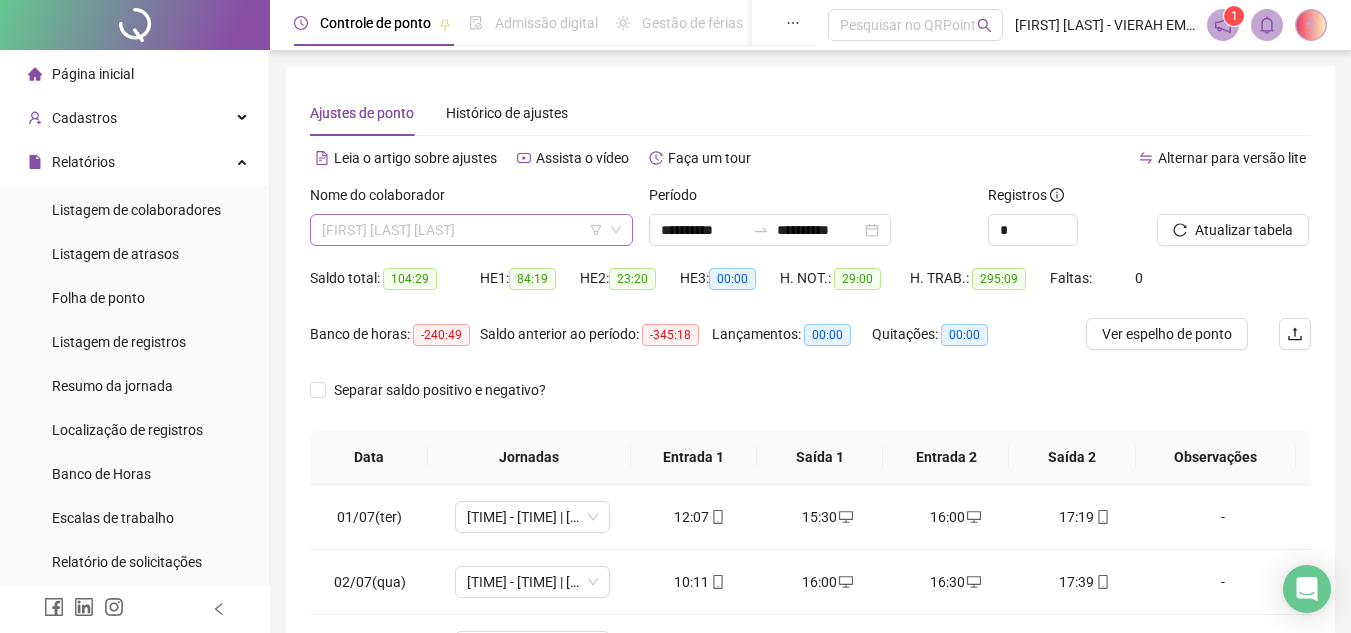 click on "[FIRST] [LAST] [LAST]" at bounding box center [471, 230] 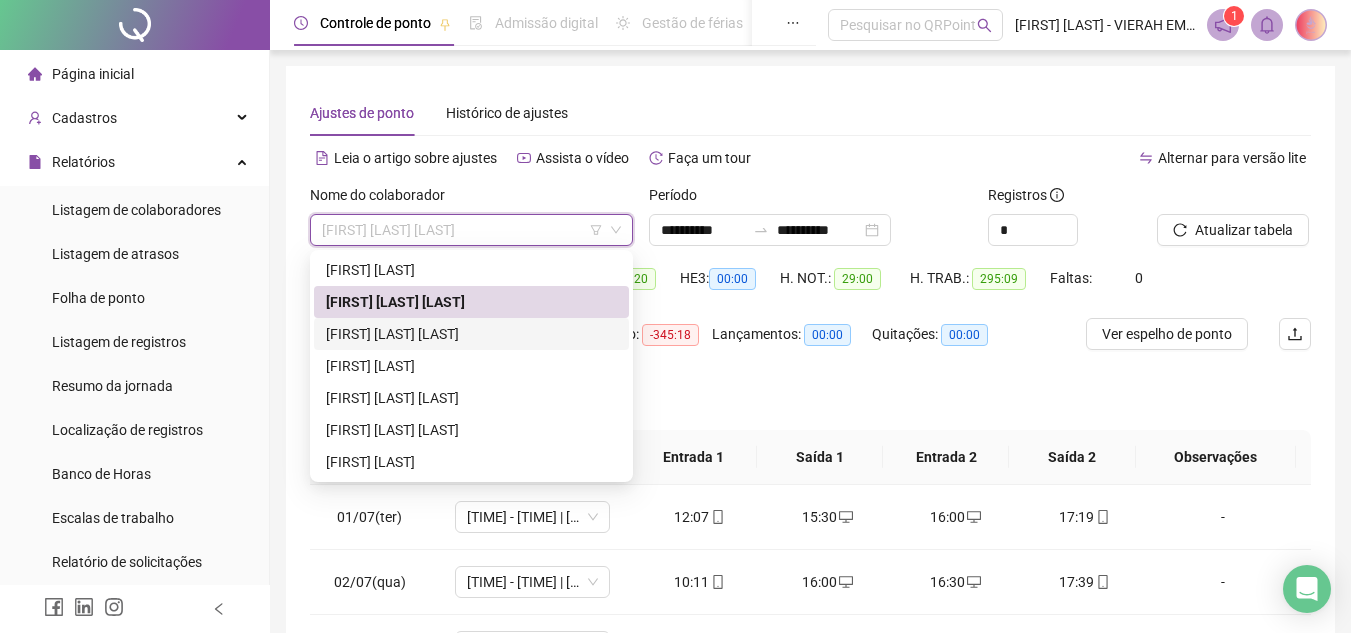 click on "[FIRST] [LAST] [LAST]" at bounding box center (471, 334) 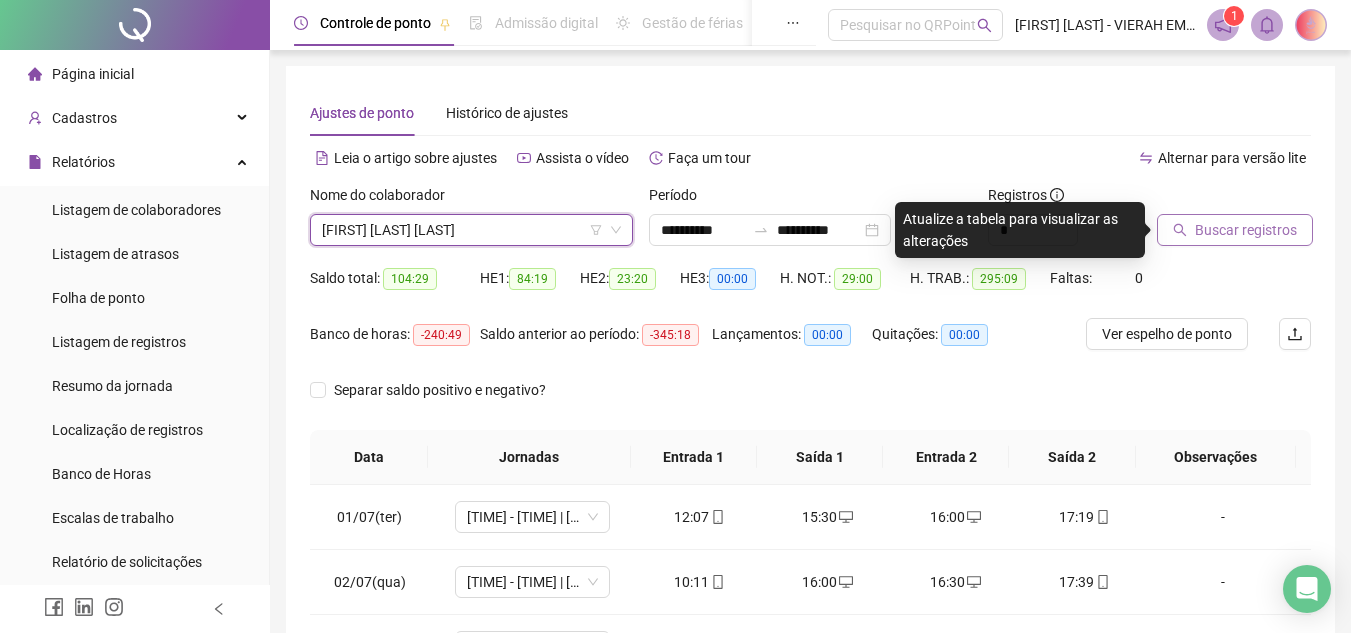 click on "Buscar registros" at bounding box center [1246, 230] 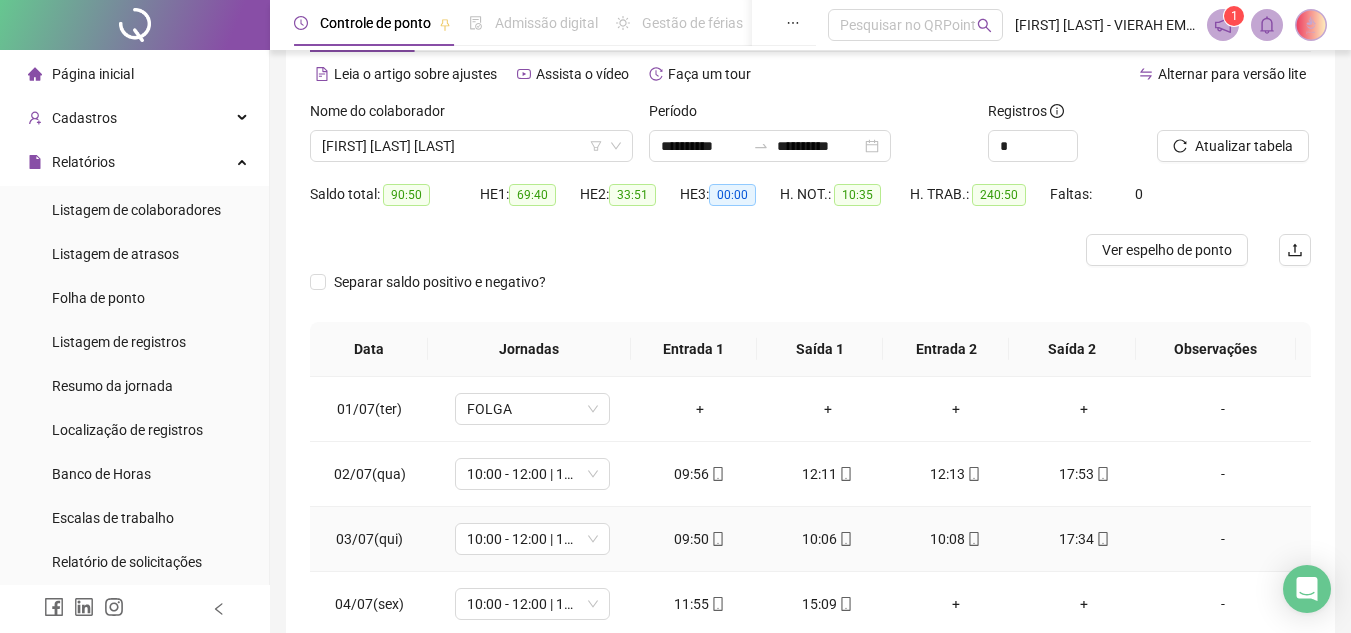 scroll, scrollTop: 100, scrollLeft: 0, axis: vertical 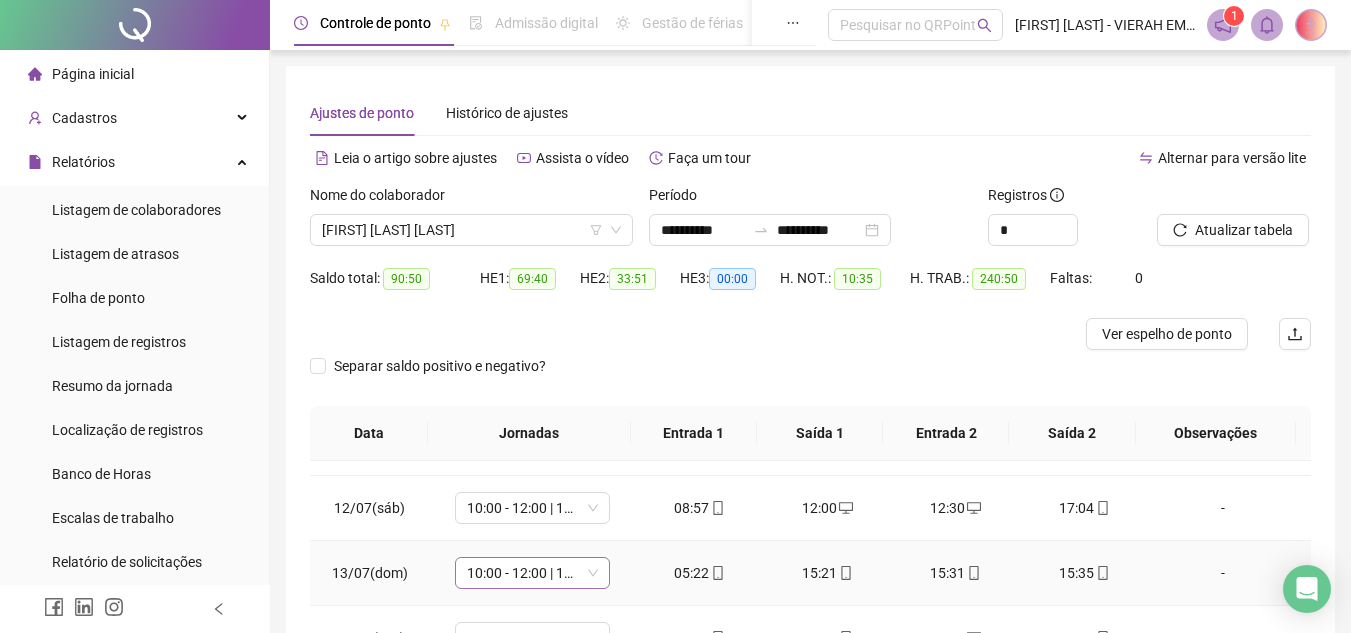 click on "10:00 - 12:00 | 13:00 - 17:00" at bounding box center [532, 573] 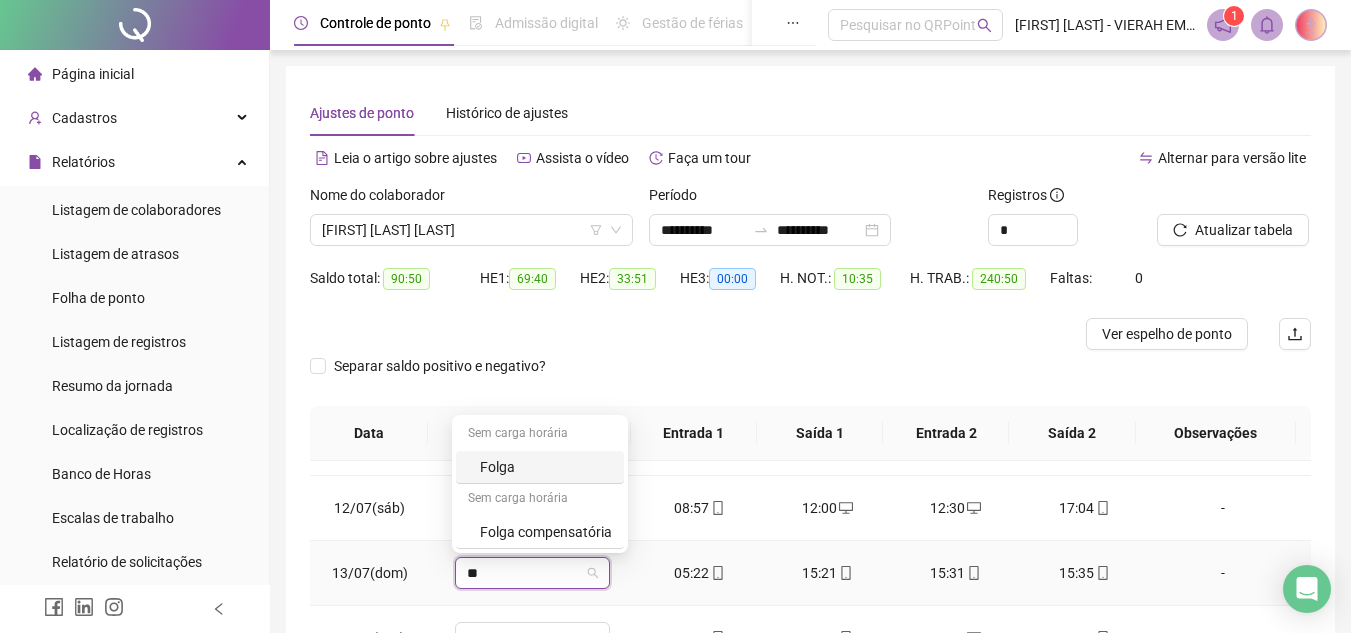 type on "***" 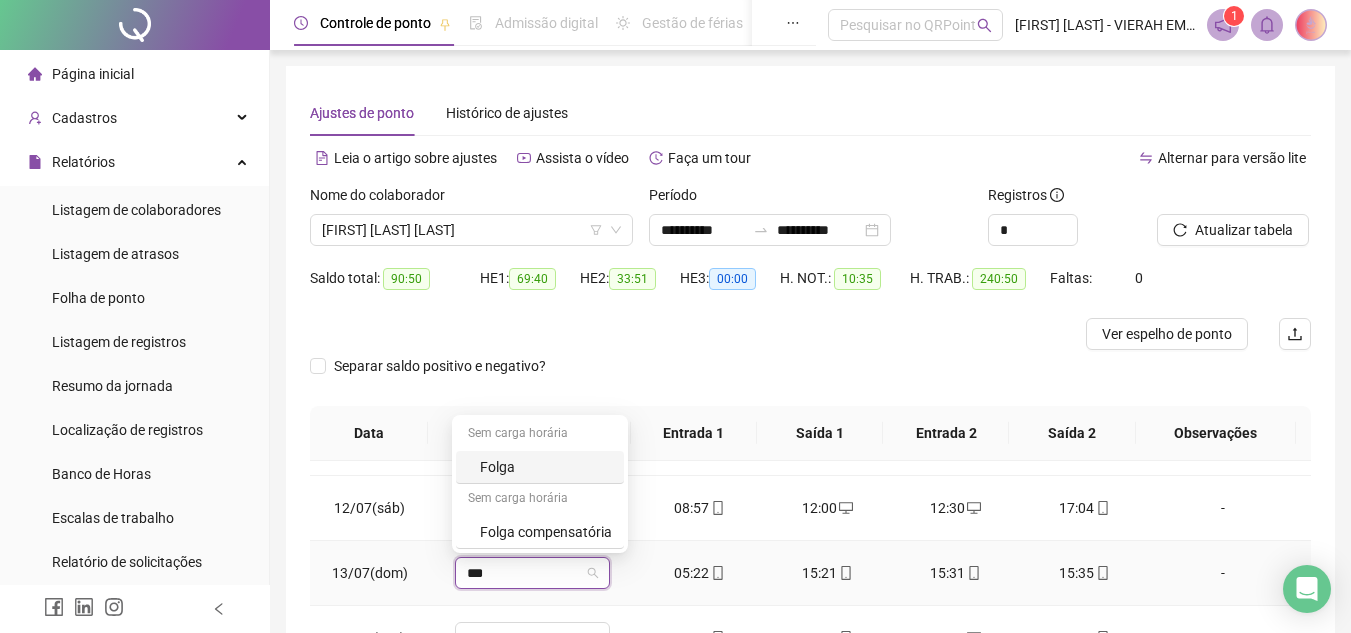 click on "Folga" at bounding box center (546, 467) 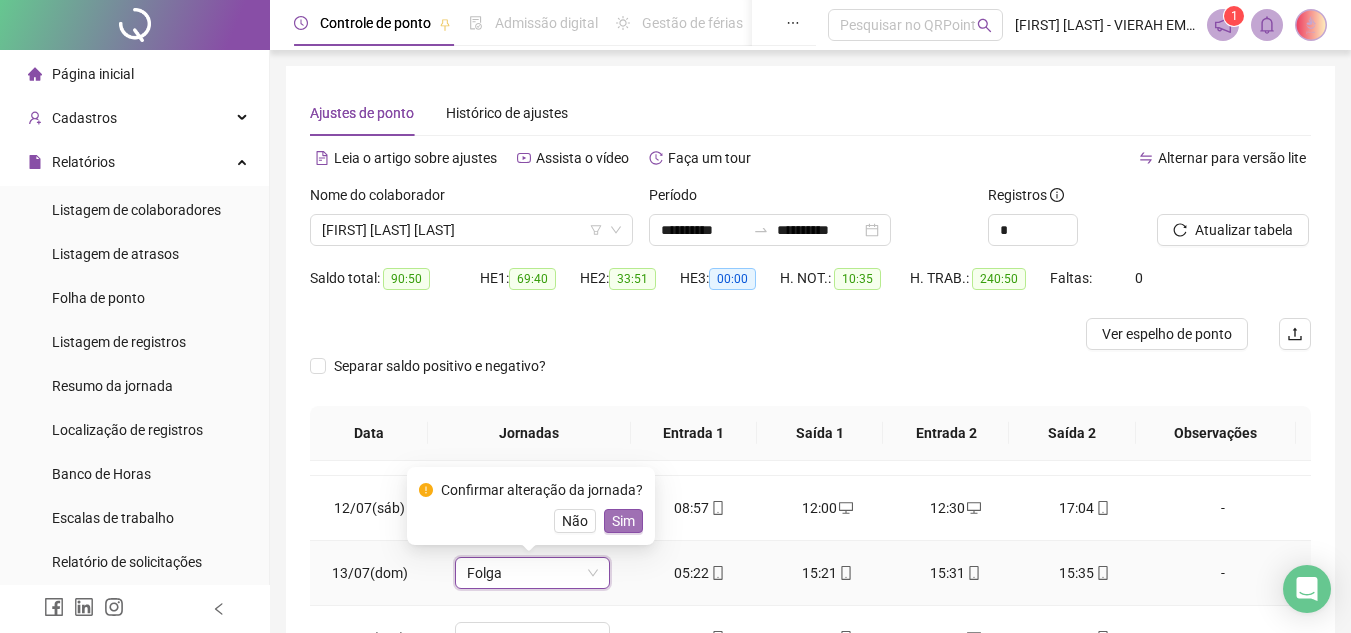 click on "Sim" at bounding box center (623, 521) 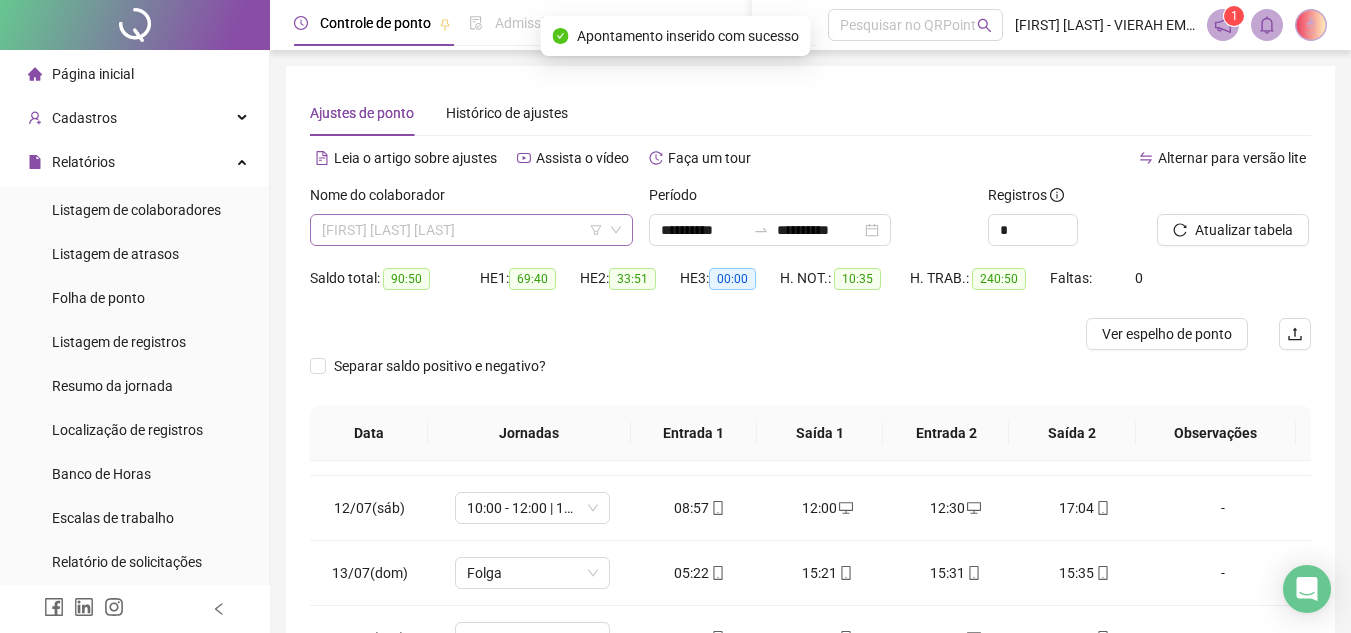 click on "[FIRST] [LAST] [LAST]" at bounding box center (471, 230) 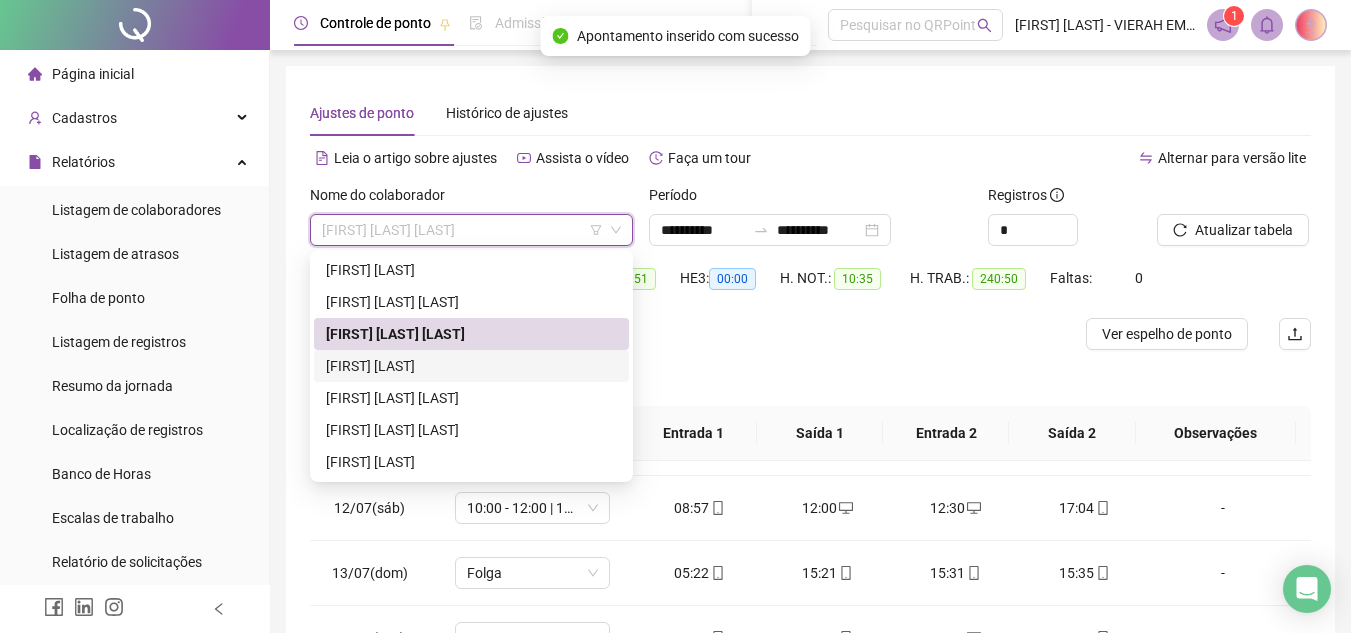 click on "[FIRST] [LAST]" at bounding box center [471, 366] 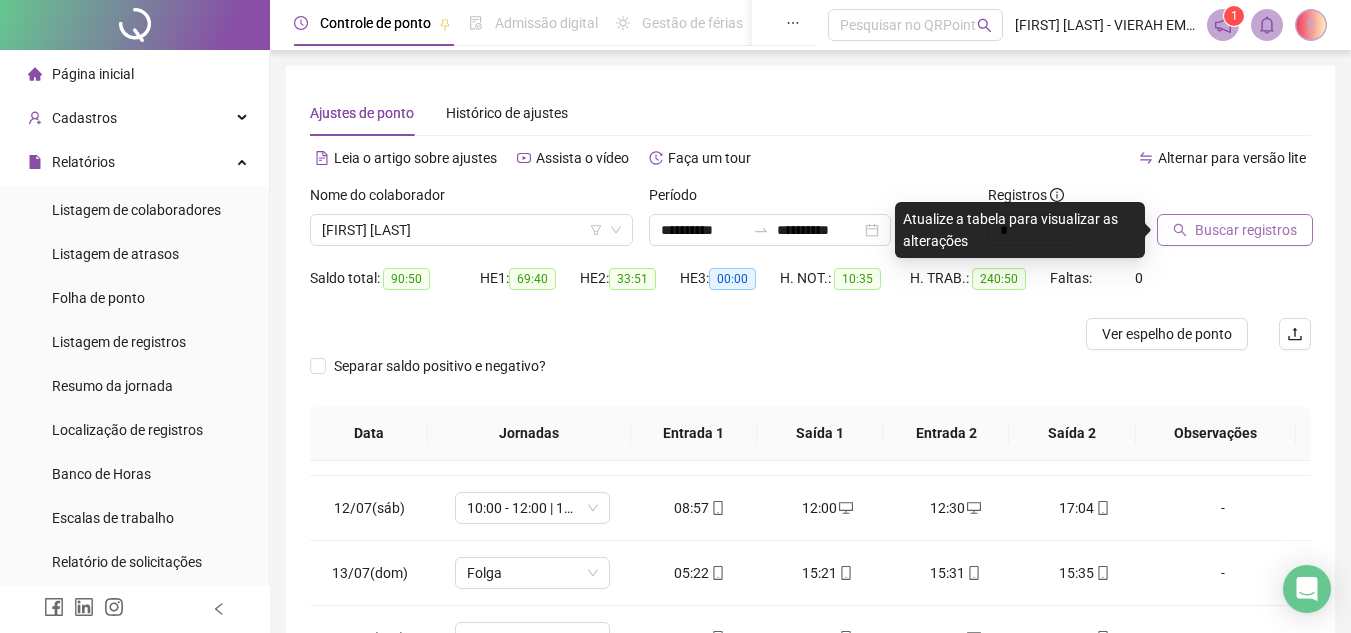click on "Buscar registros" at bounding box center (1246, 230) 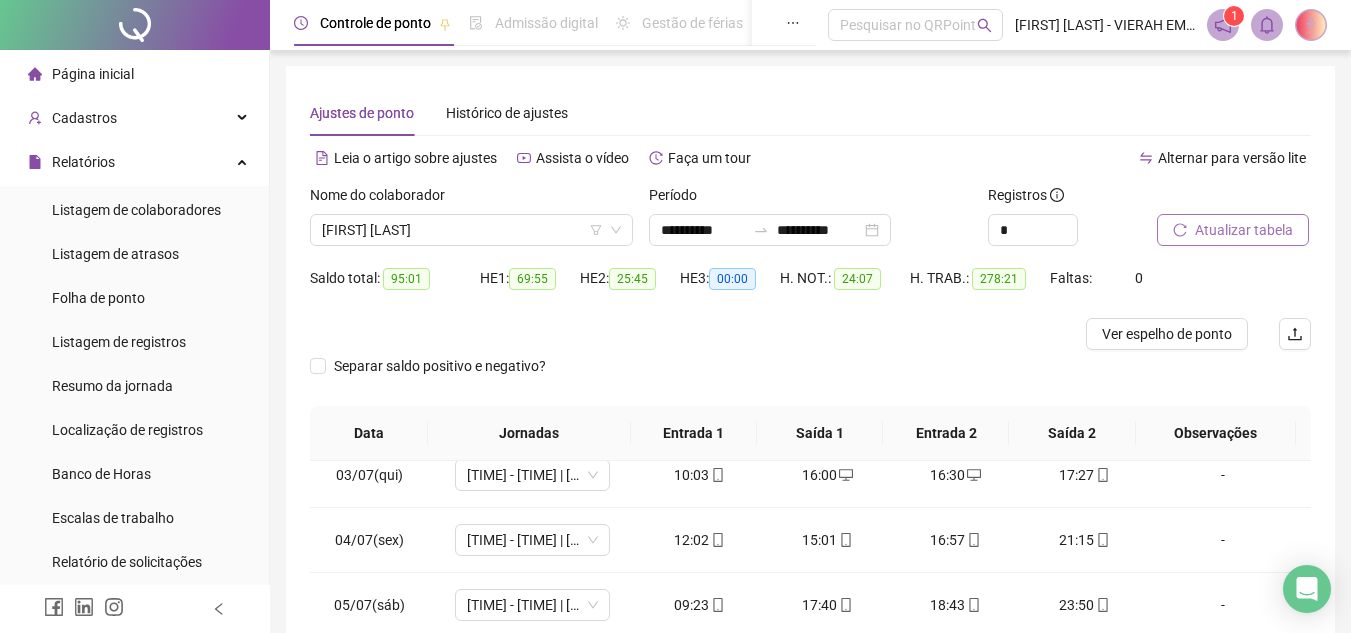 scroll, scrollTop: 100, scrollLeft: 0, axis: vertical 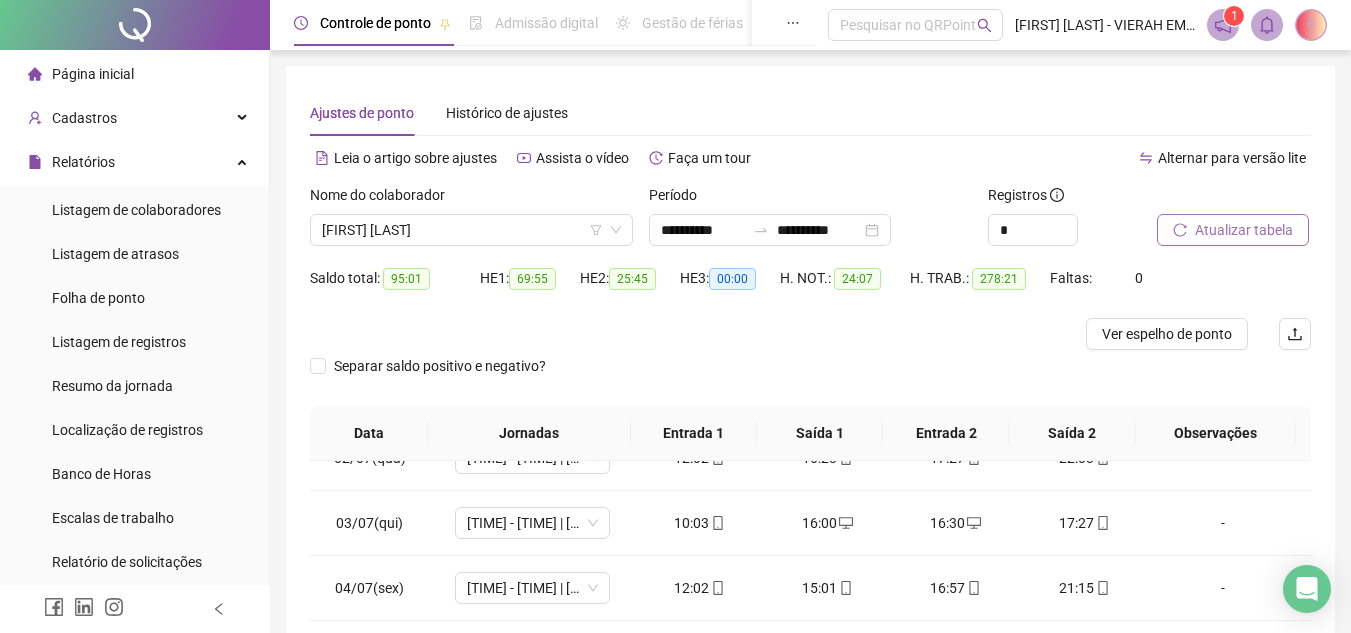 click on "Atualizar tabela" at bounding box center (1244, 230) 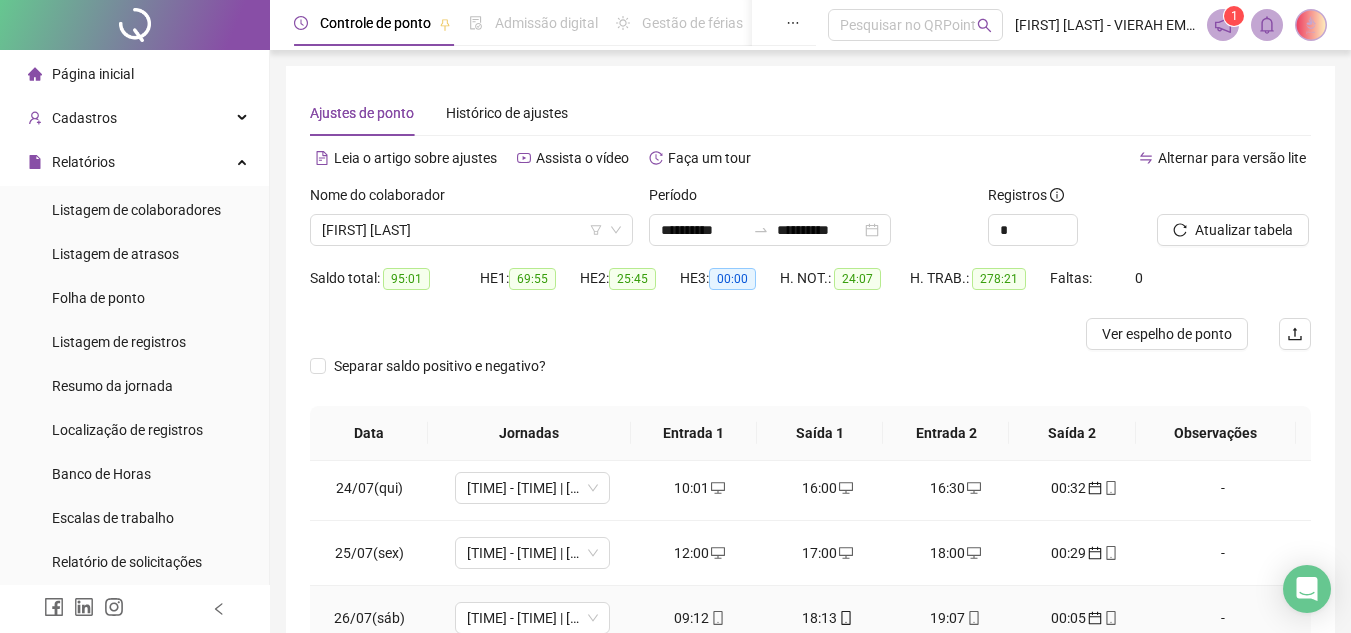 scroll, scrollTop: 1588, scrollLeft: 0, axis: vertical 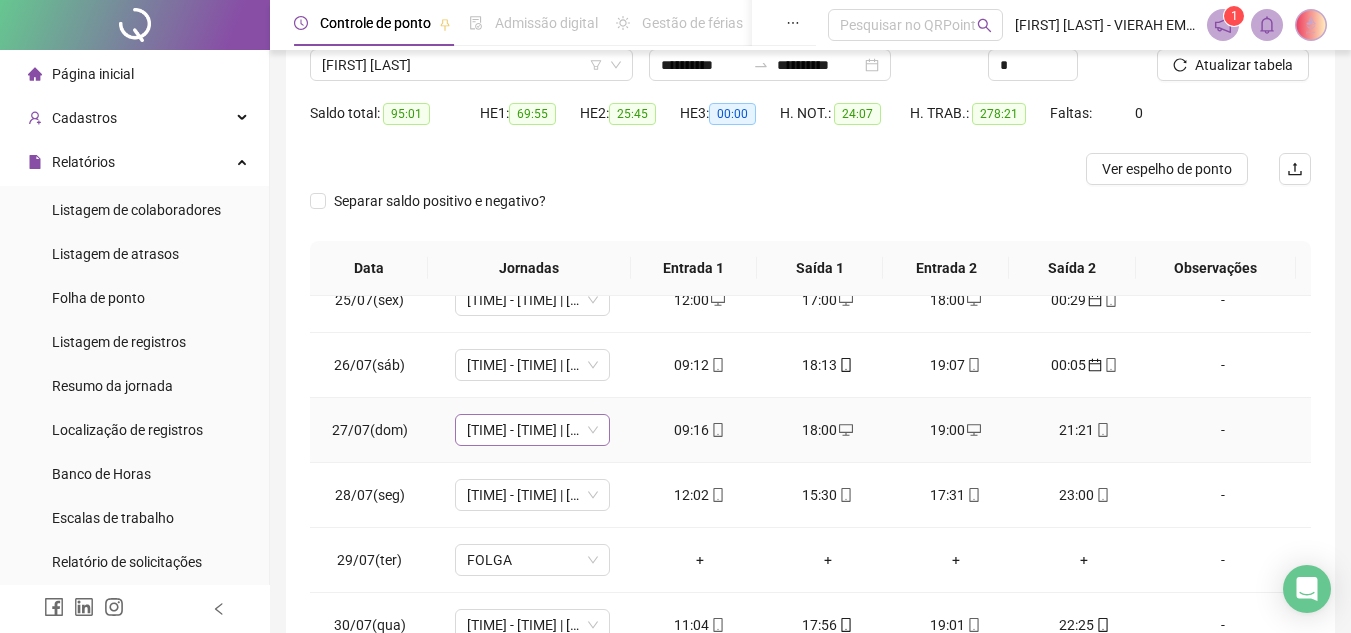 click on "[TIME] - [TIME] | [TIME] - [TIME]" at bounding box center [532, 430] 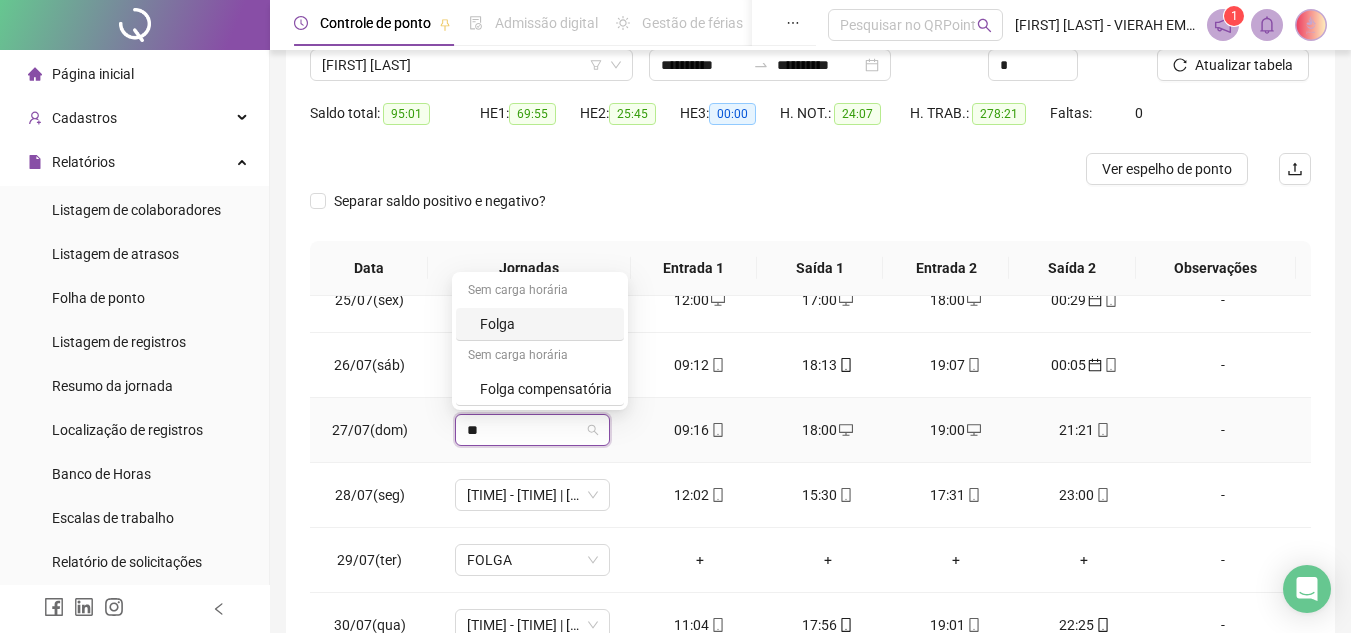 type on "***" 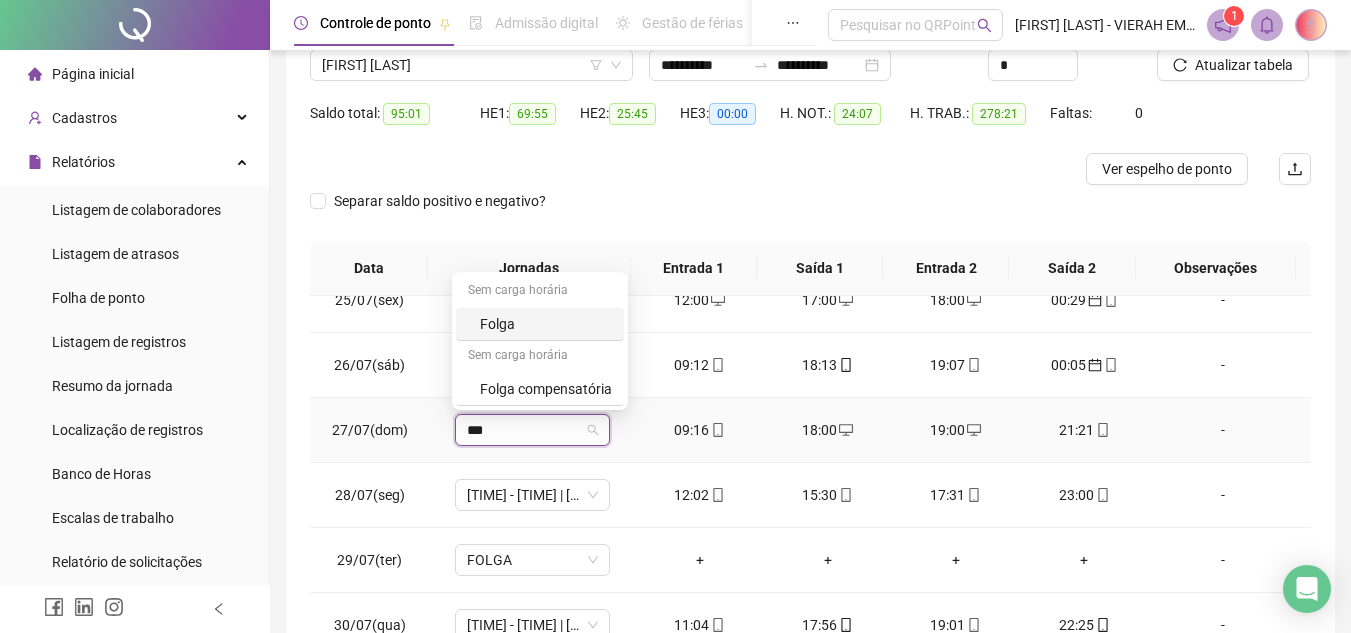 click on "Folga" at bounding box center [546, 324] 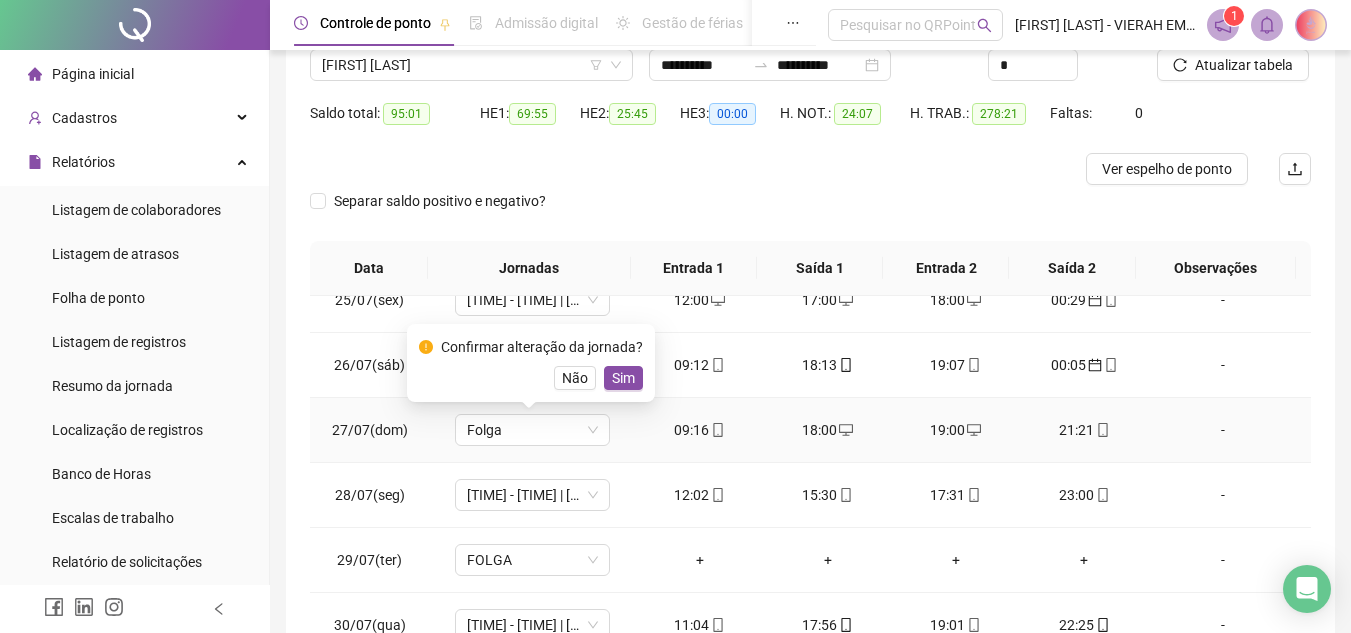 click on "Sim" at bounding box center (623, 378) 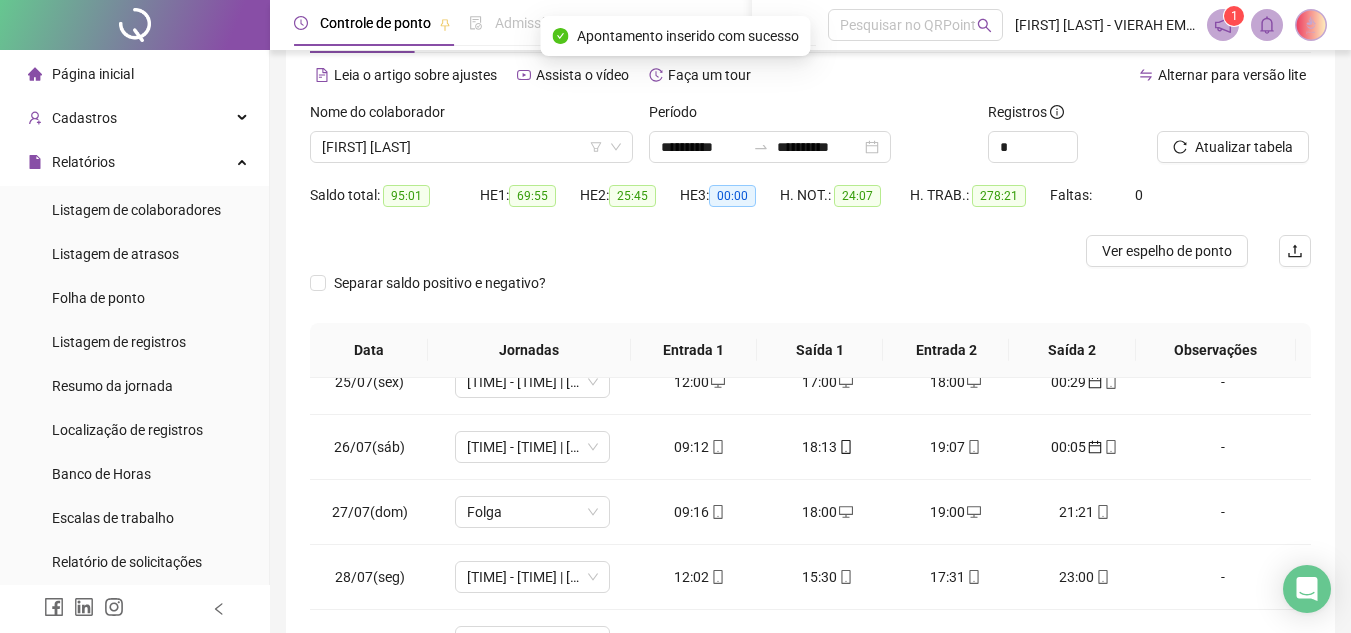 scroll, scrollTop: 0, scrollLeft: 0, axis: both 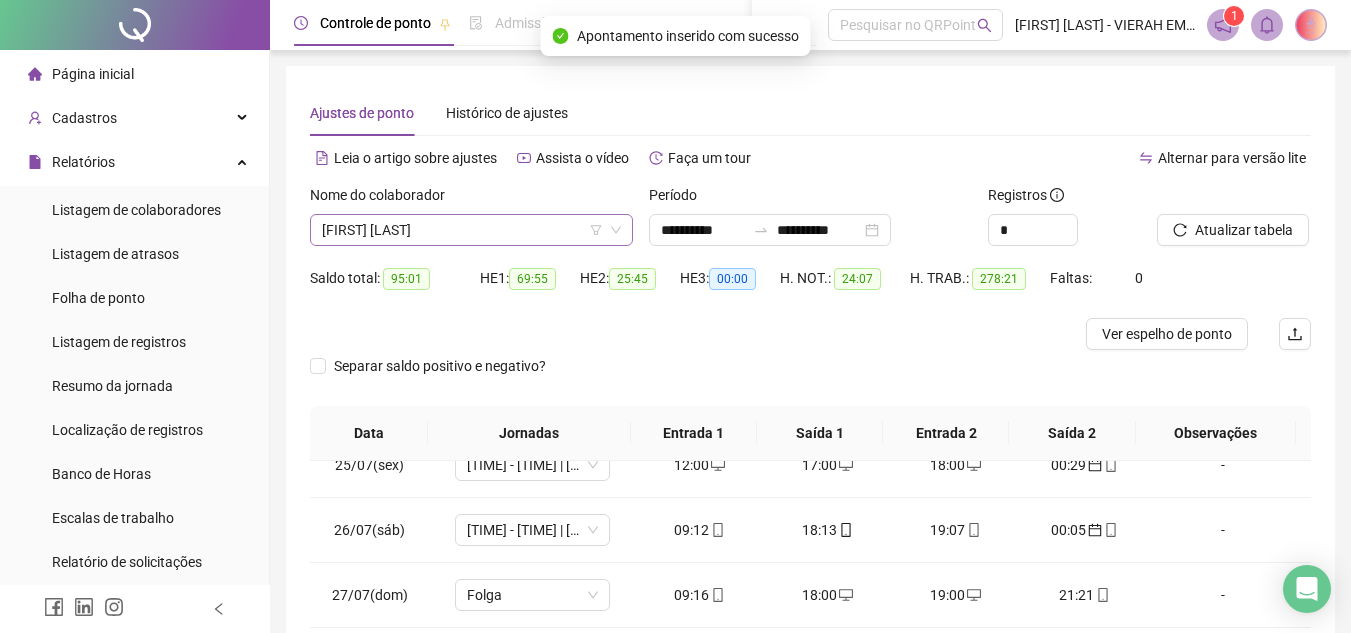 click on "[FIRST] [LAST]" at bounding box center [471, 230] 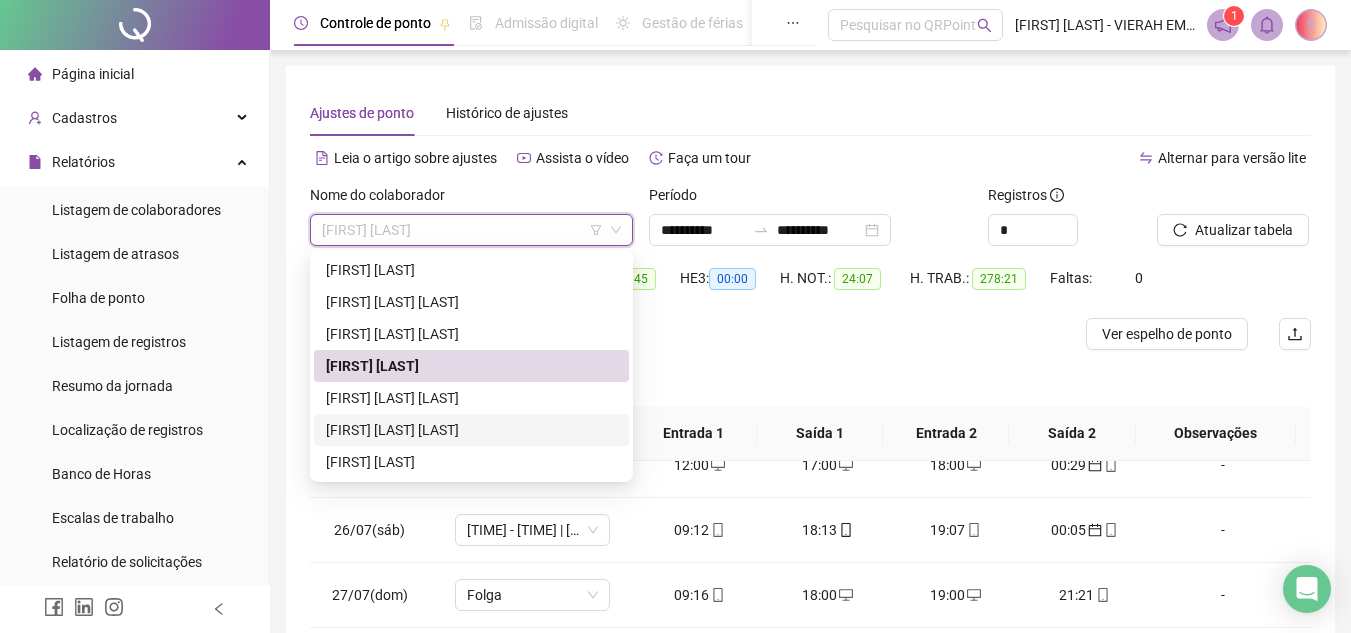 click on "[FIRST] [LAST] [LAST]" at bounding box center (471, 430) 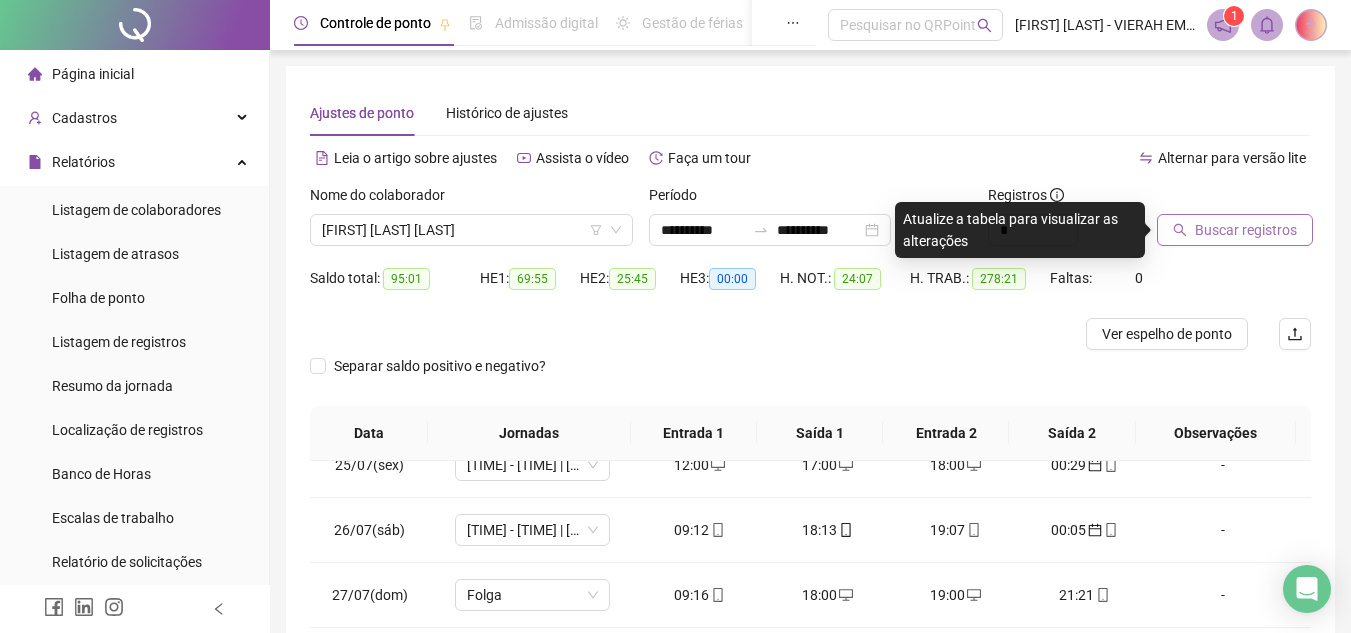 click on "Buscar registros" at bounding box center [1246, 230] 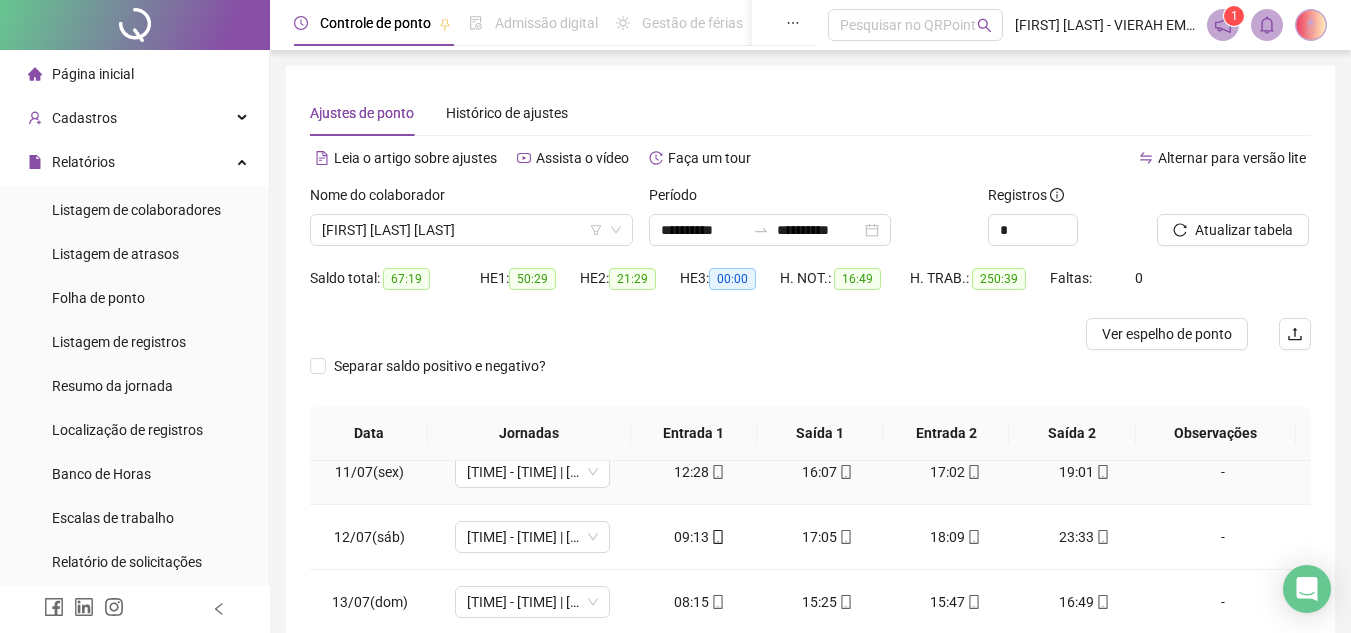 scroll, scrollTop: 700, scrollLeft: 0, axis: vertical 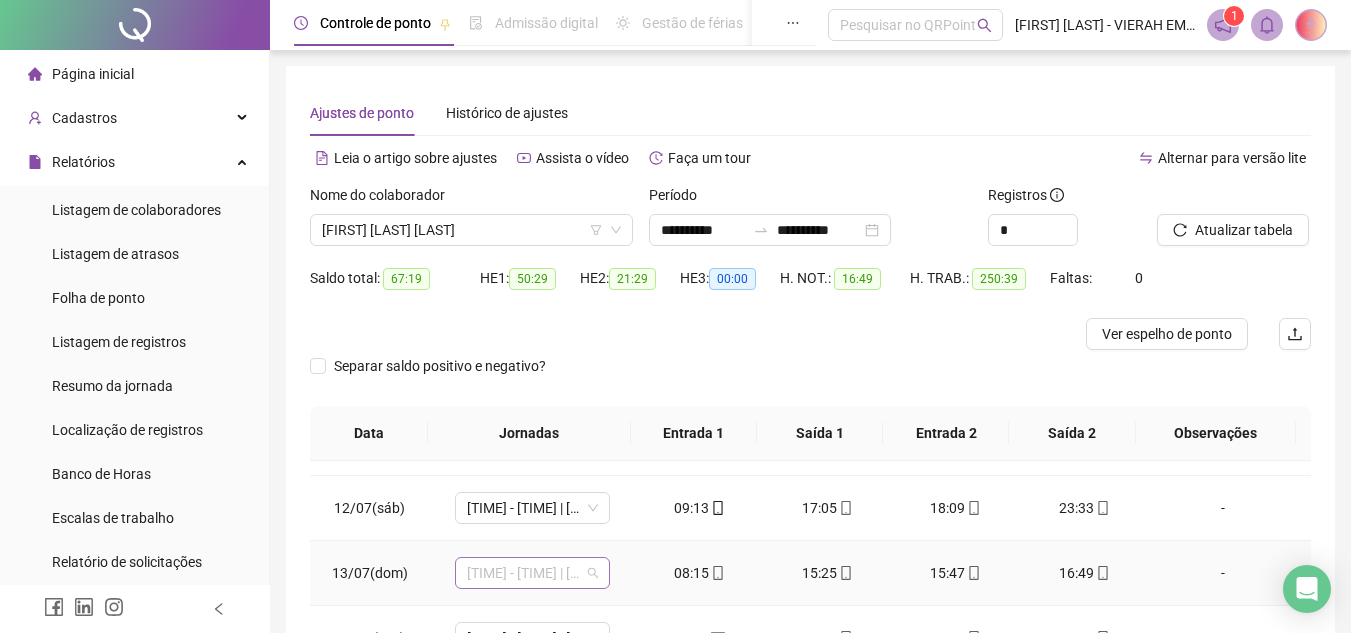 click on "[TIME] - [TIME] | [TIME] - [TIME]" at bounding box center [532, 573] 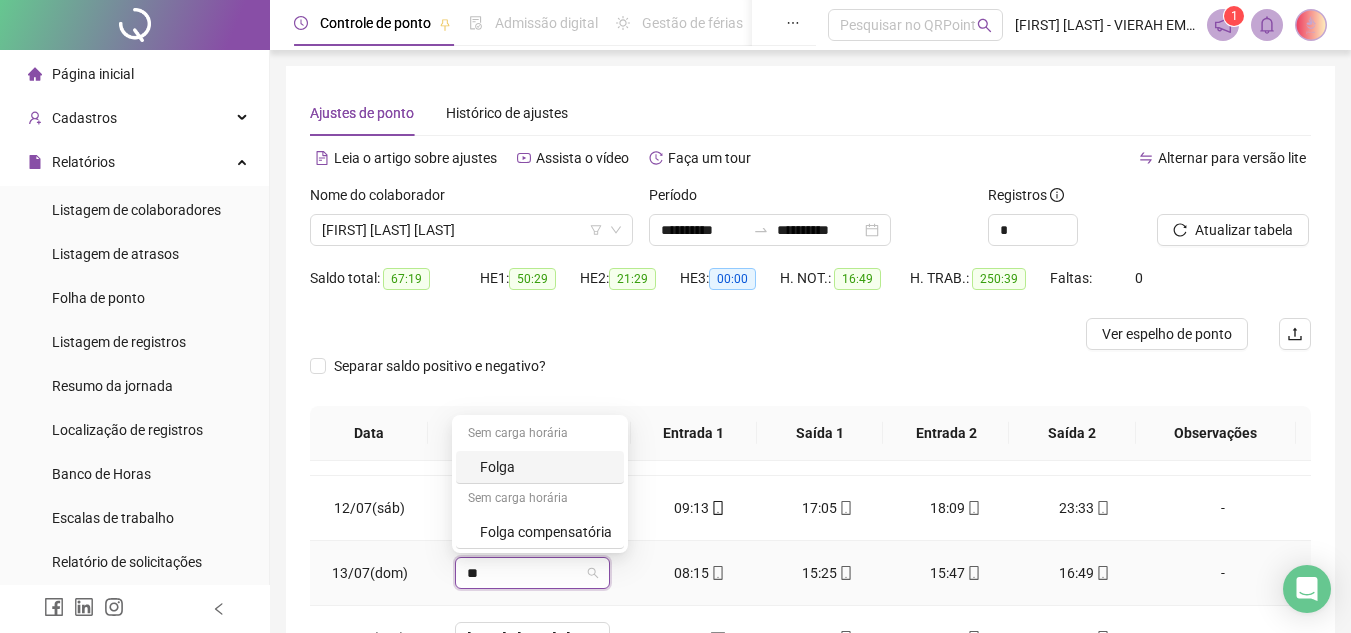 type on "***" 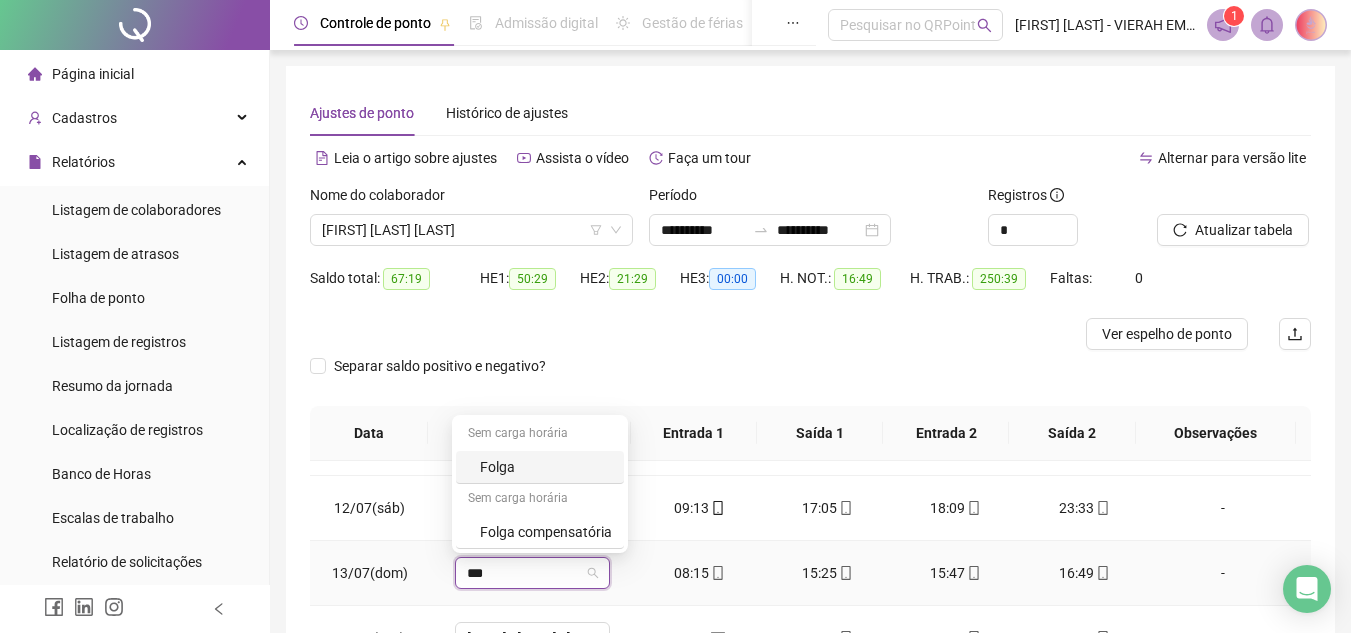click on "Folga" at bounding box center [546, 467] 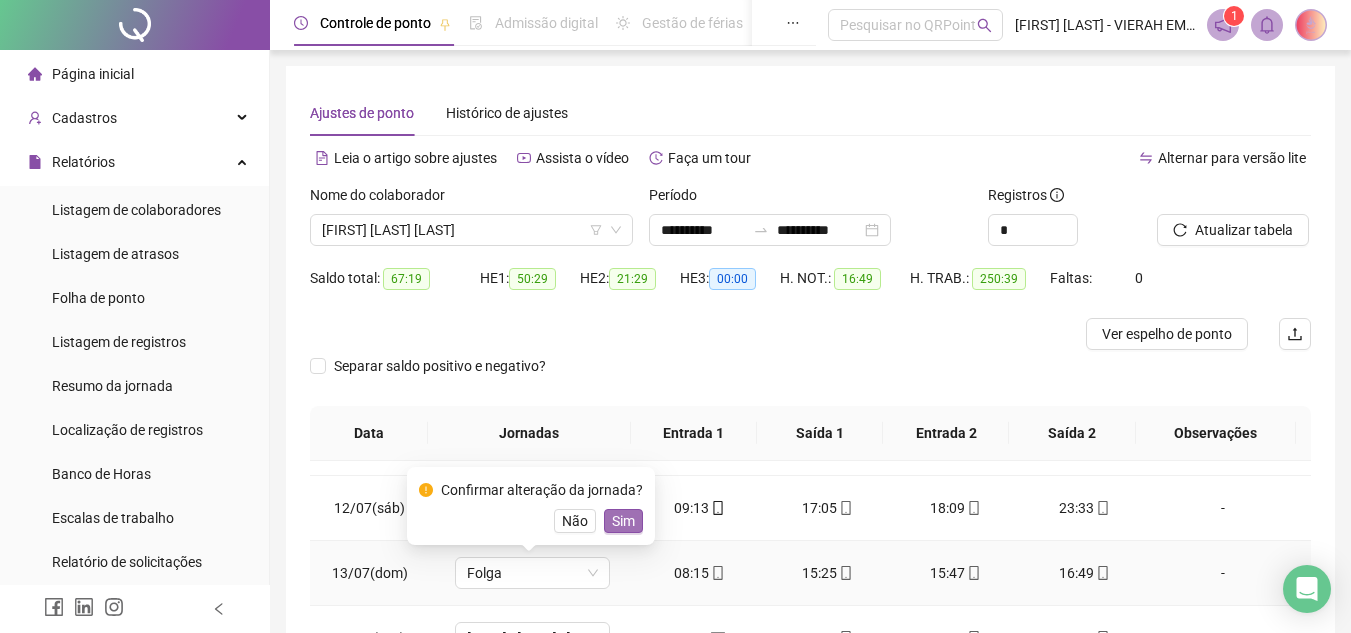 click on "Sim" at bounding box center (623, 521) 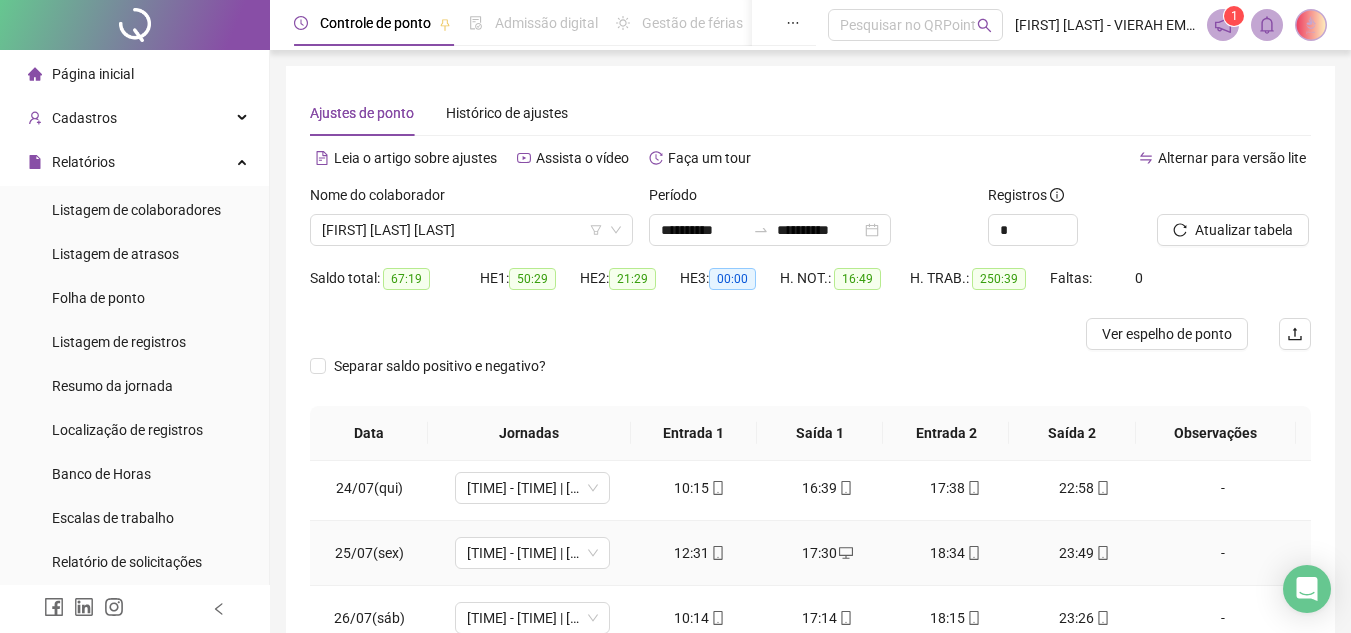 scroll, scrollTop: 1588, scrollLeft: 0, axis: vertical 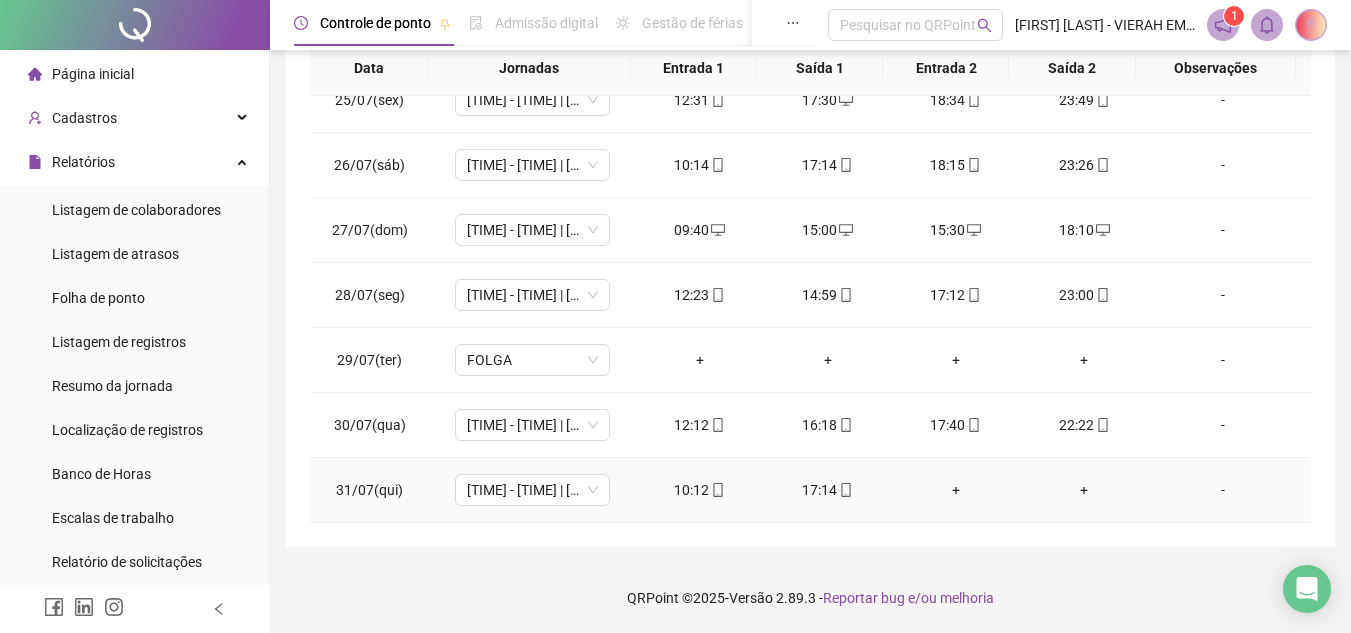 click on "+" at bounding box center (956, 490) 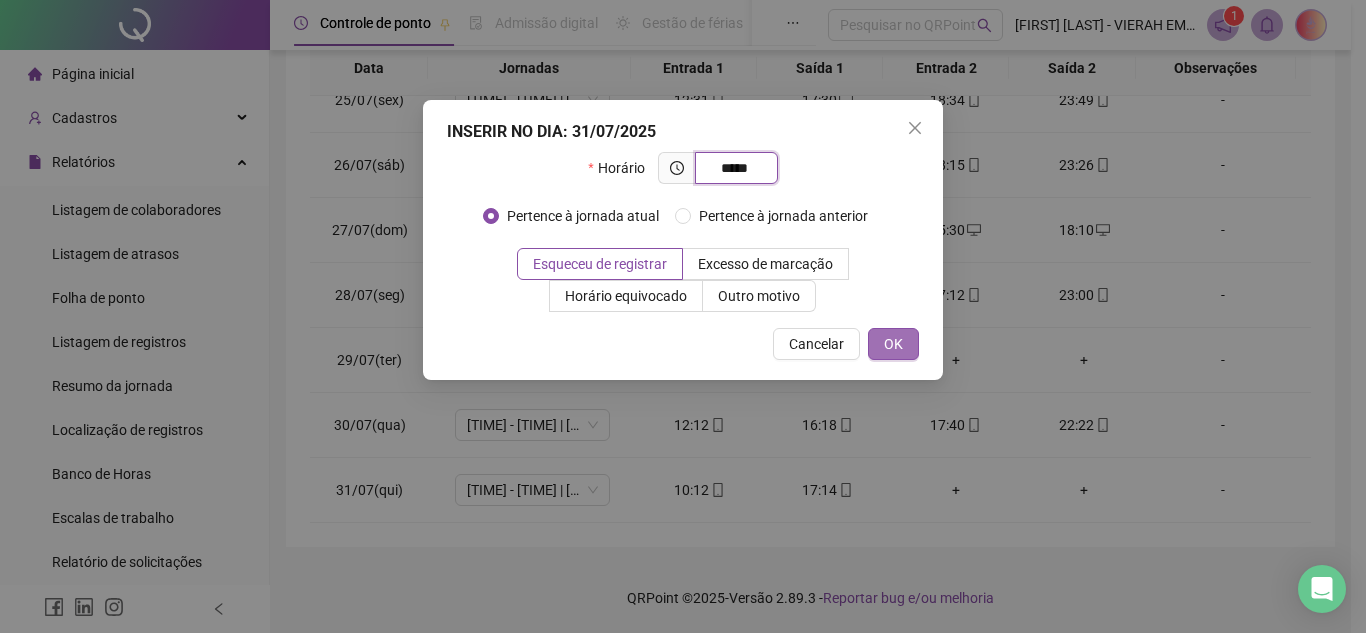 type on "*****" 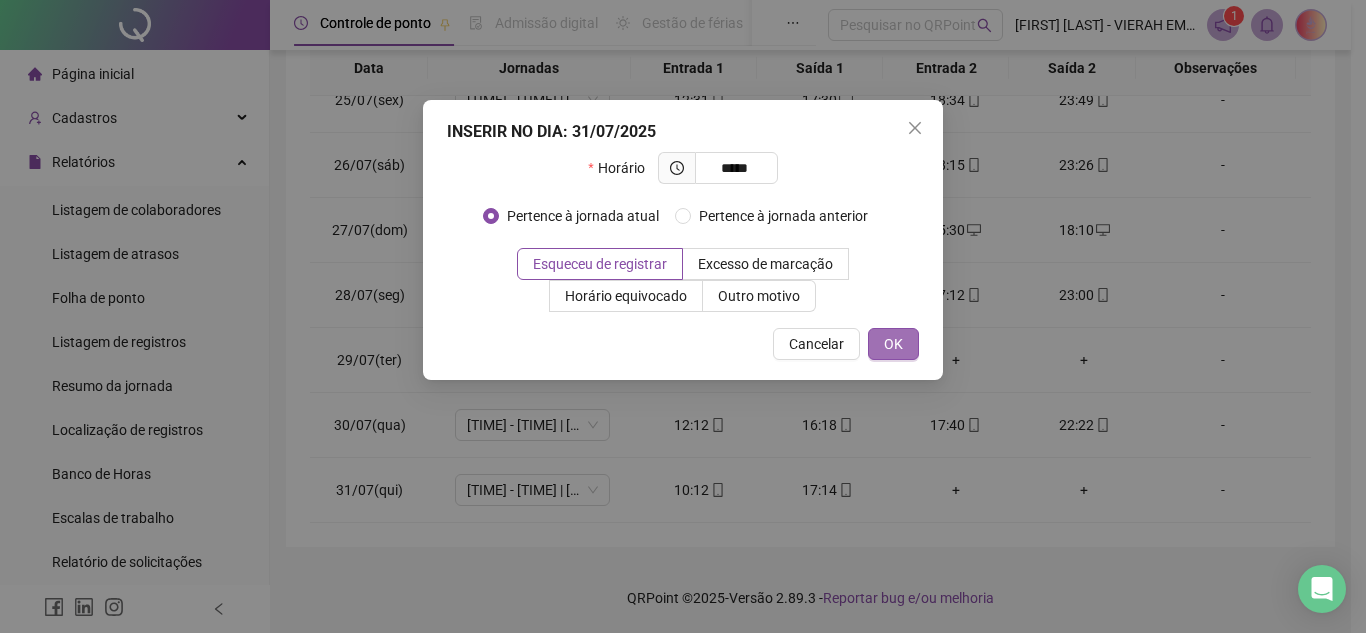 click on "OK" at bounding box center [893, 344] 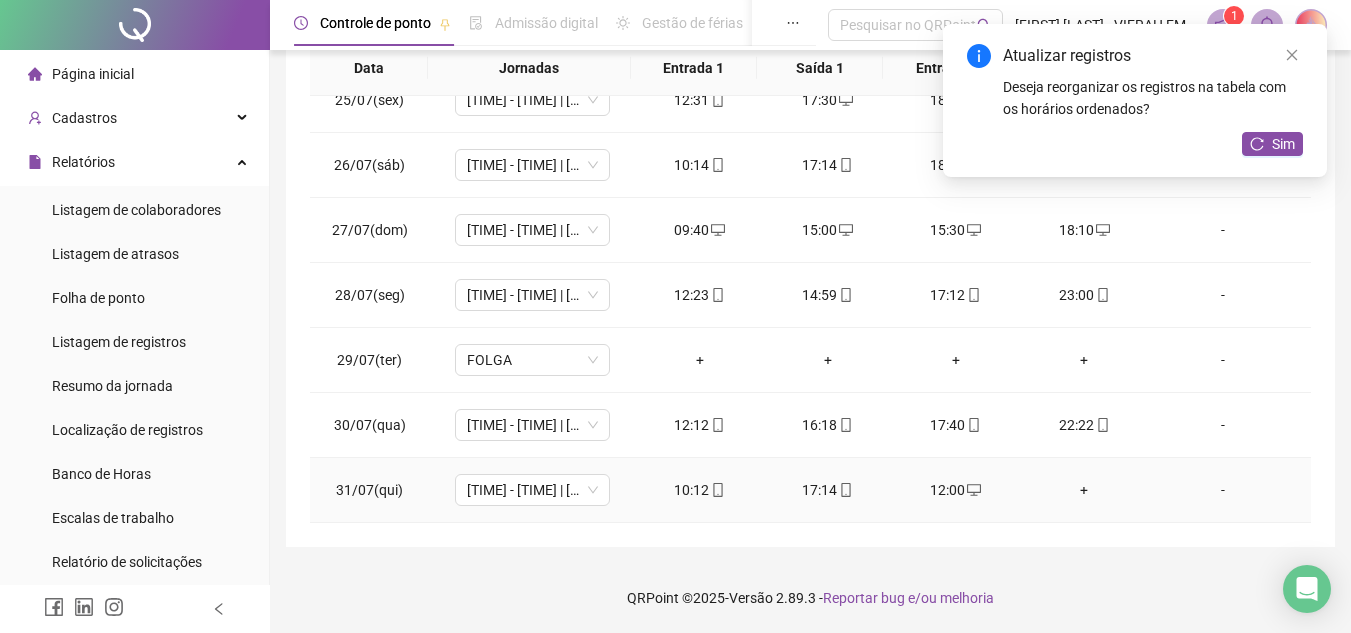 click on "+" at bounding box center [1084, 490] 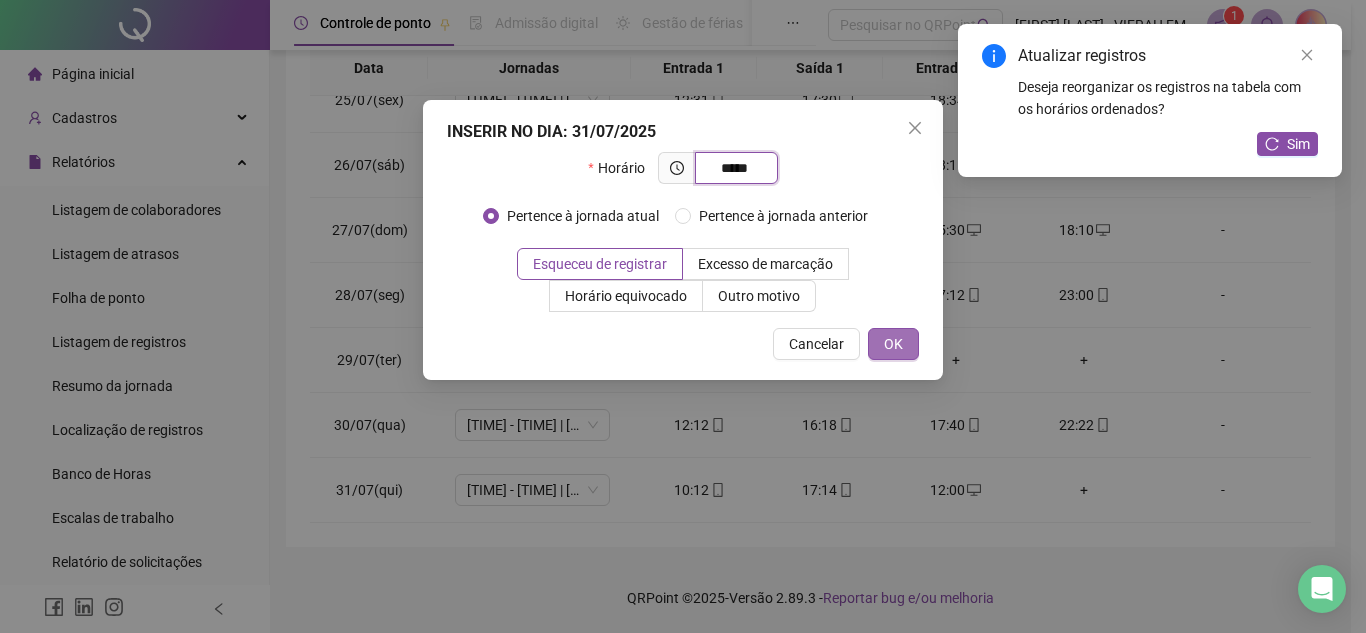 type on "*****" 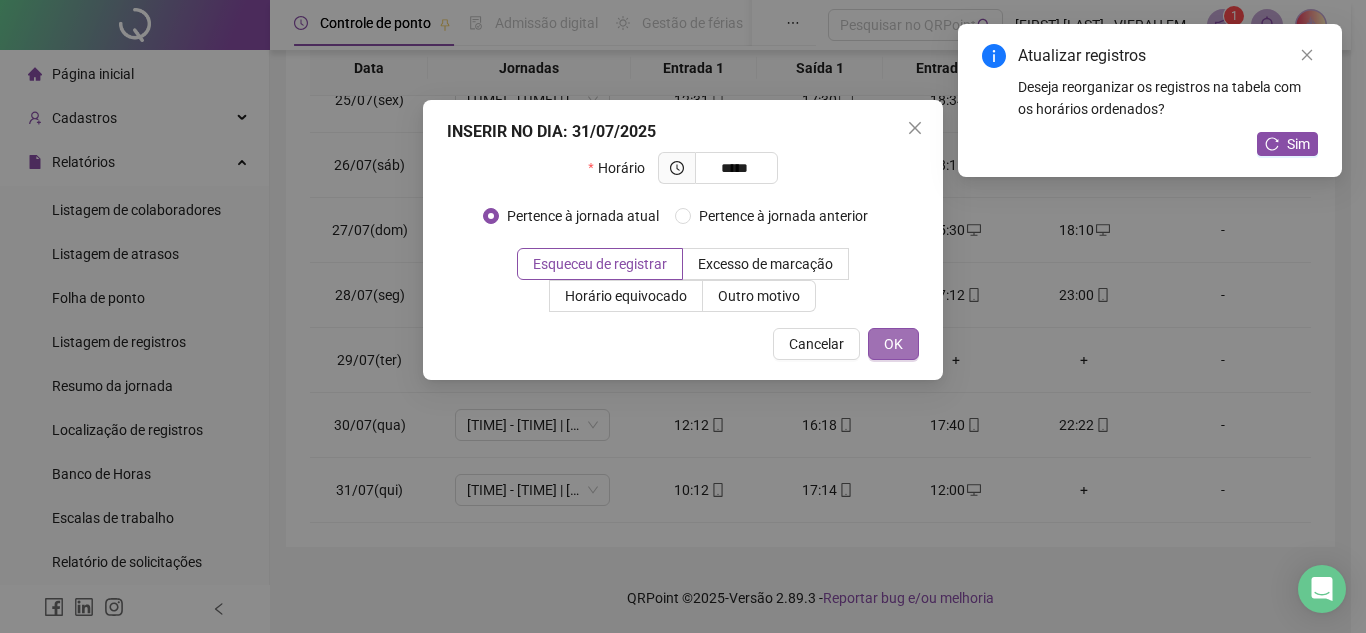click on "OK" at bounding box center (893, 344) 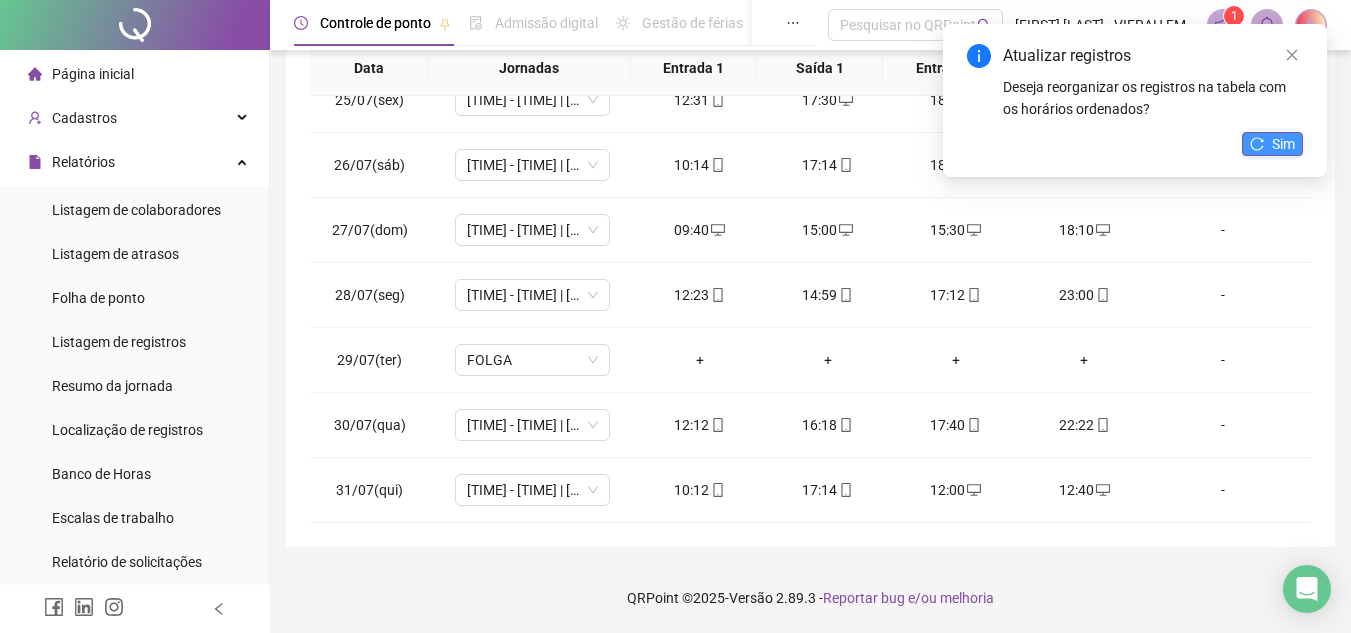 click on "Sim" at bounding box center [1283, 144] 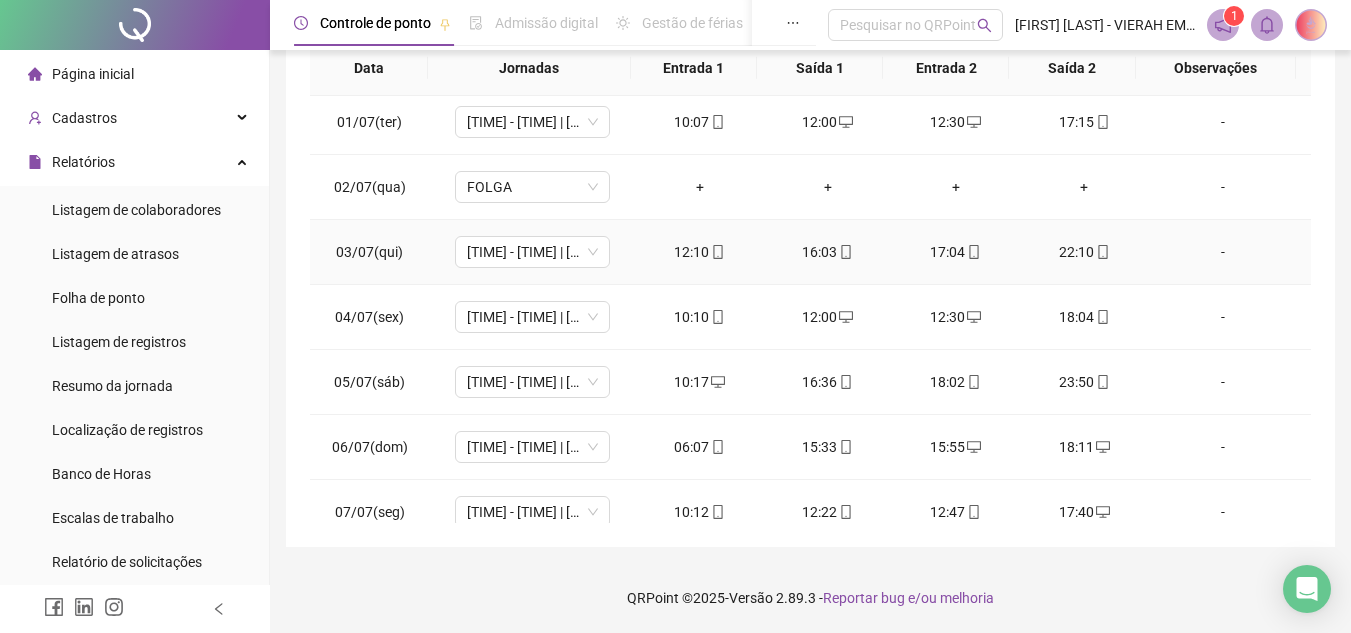 scroll, scrollTop: 0, scrollLeft: 0, axis: both 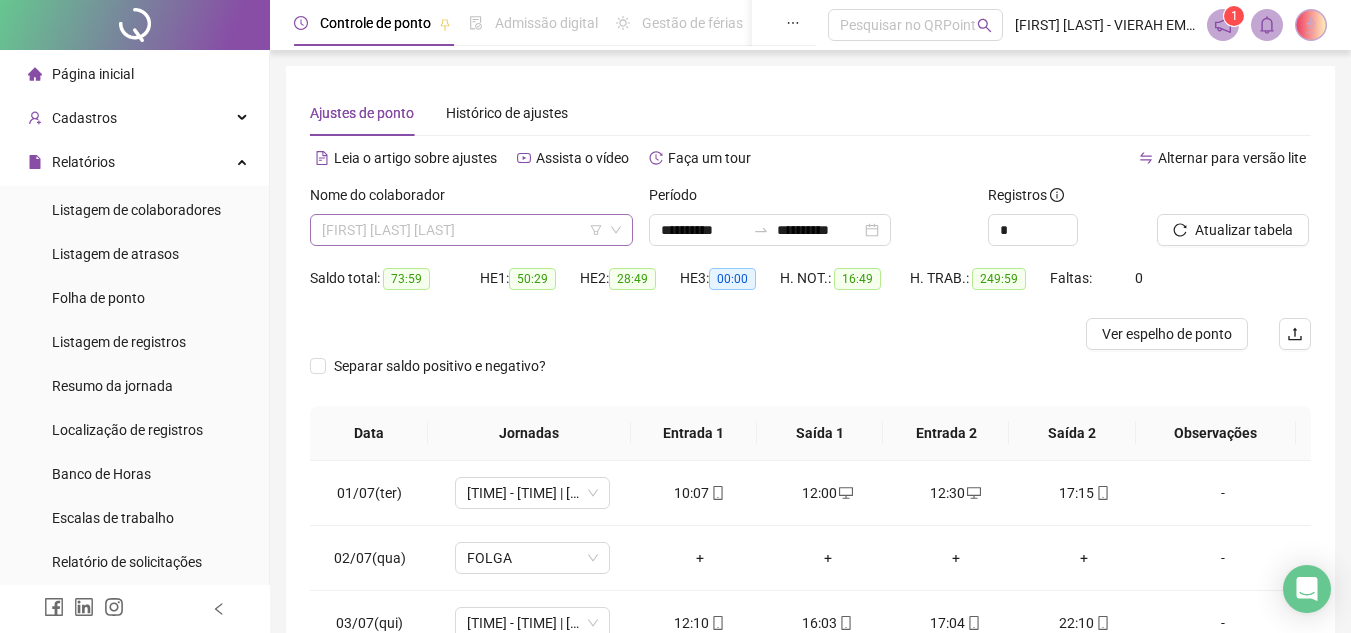 click on "[FIRST] [LAST] [LAST]" at bounding box center (471, 230) 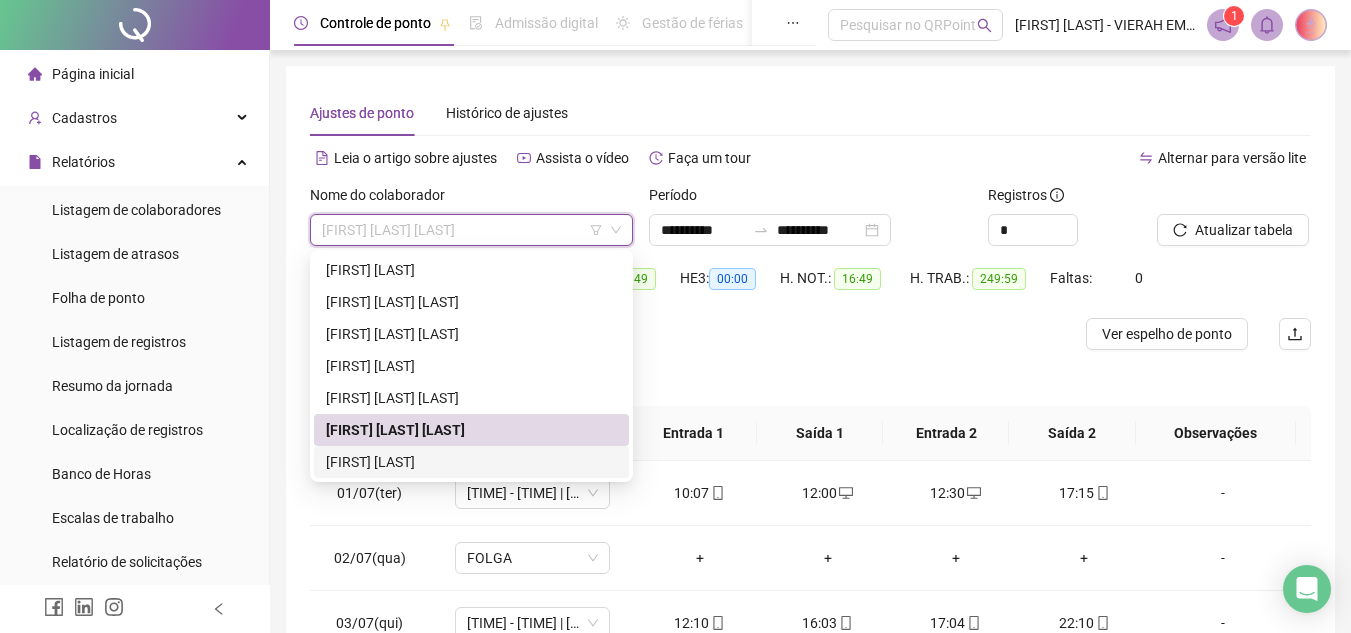 click on "[FIRST] [LAST]" at bounding box center [471, 462] 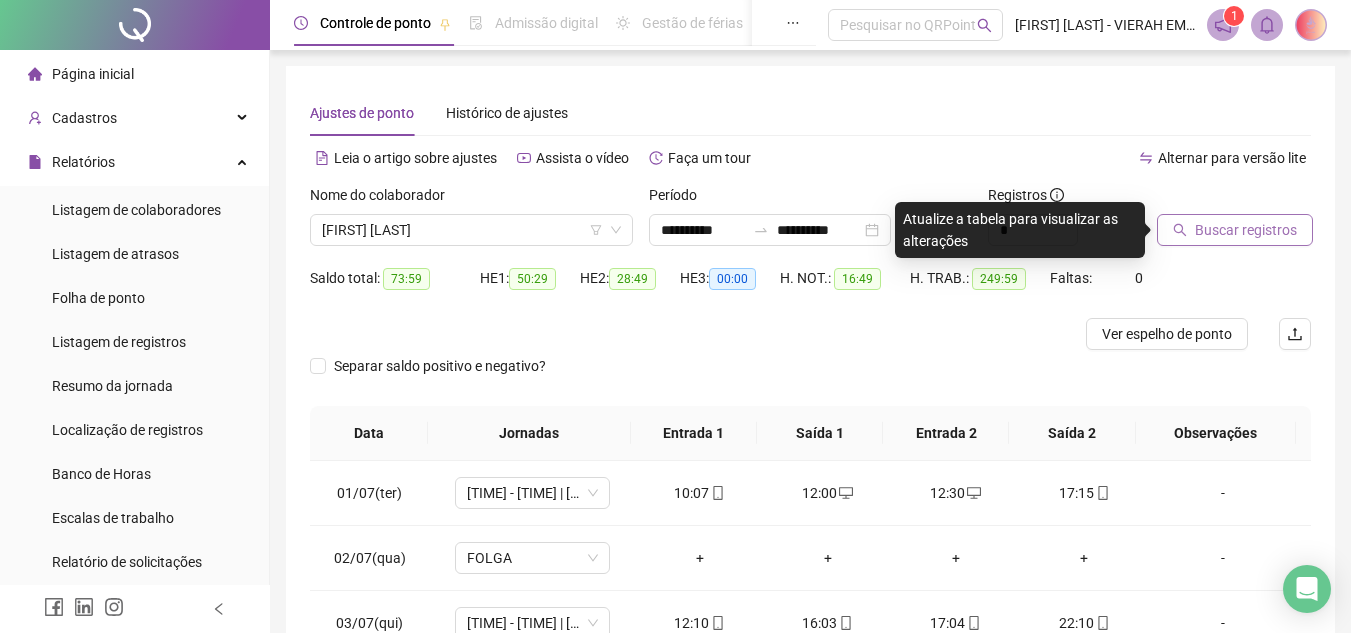 click on "Buscar registros" at bounding box center (1246, 230) 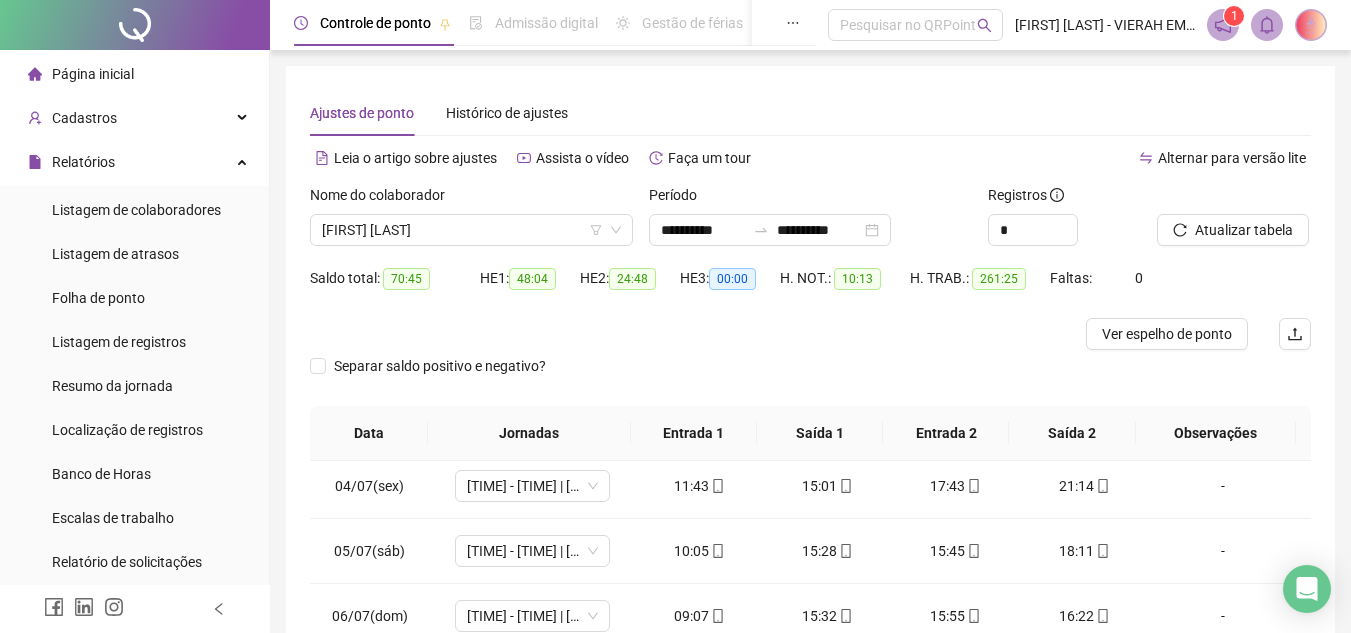 scroll, scrollTop: 200, scrollLeft: 0, axis: vertical 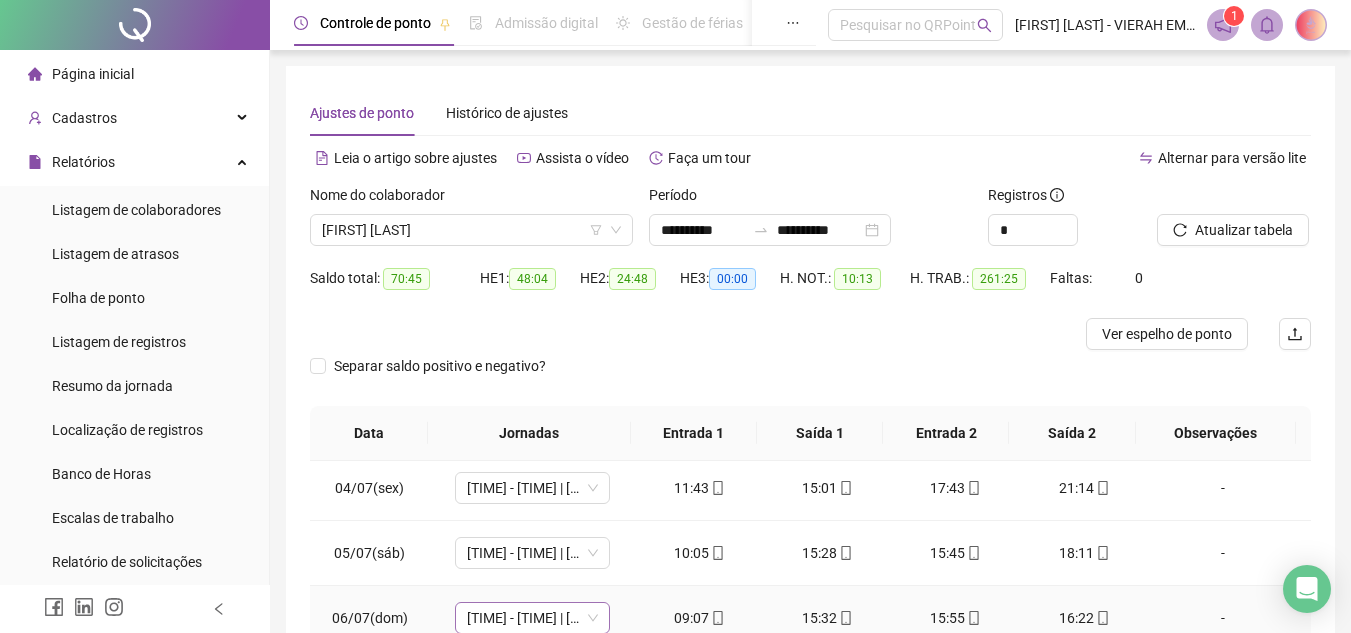 click on "[TIME] - [TIME] | [TIME] - [TIME]" at bounding box center (532, 618) 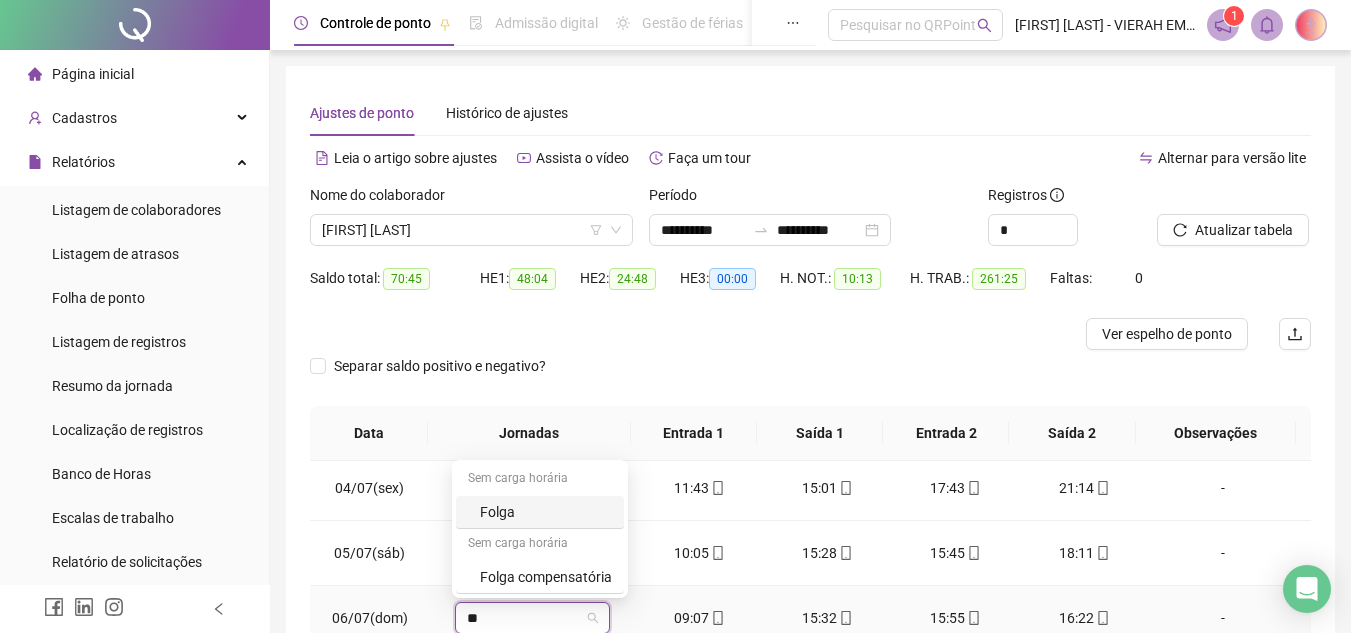 type on "***" 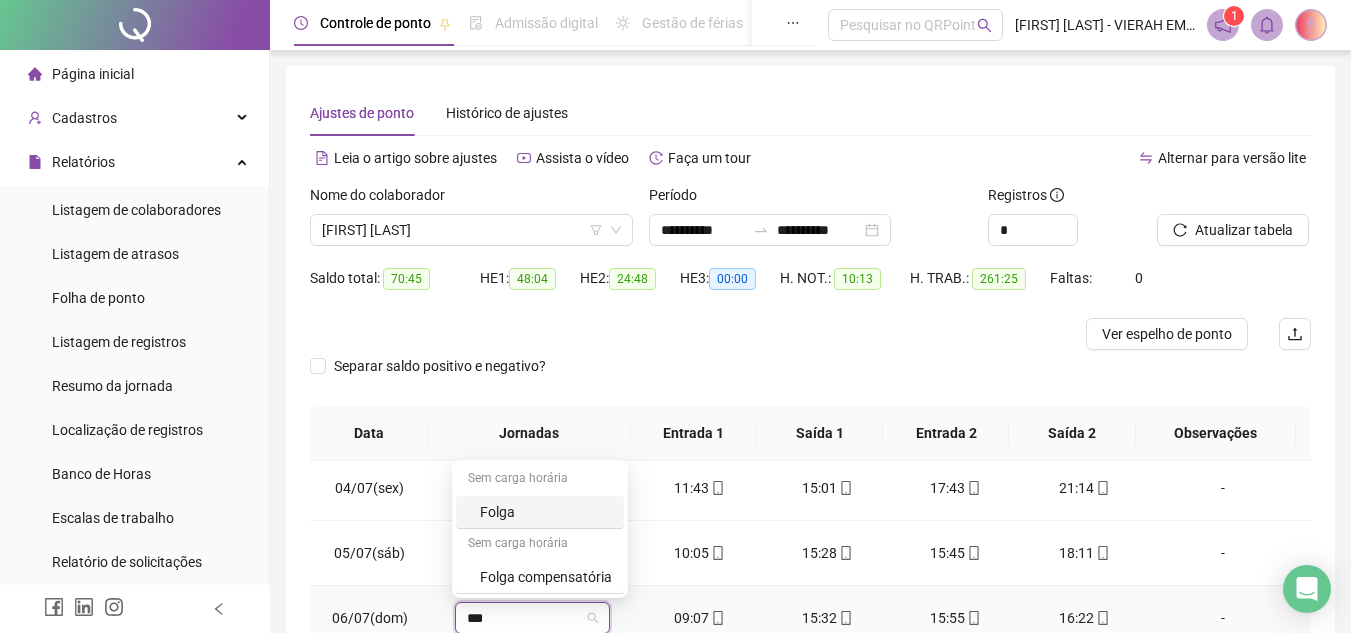 click on "Folga" at bounding box center [546, 512] 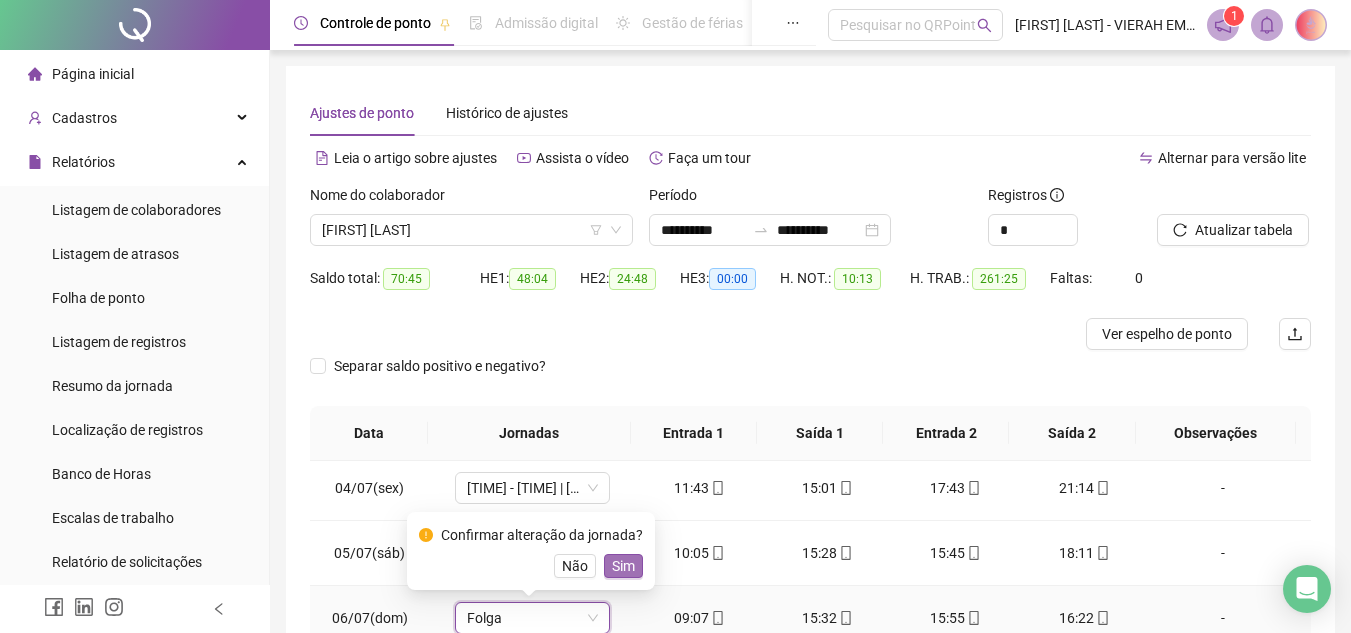 click on "Sim" at bounding box center [623, 566] 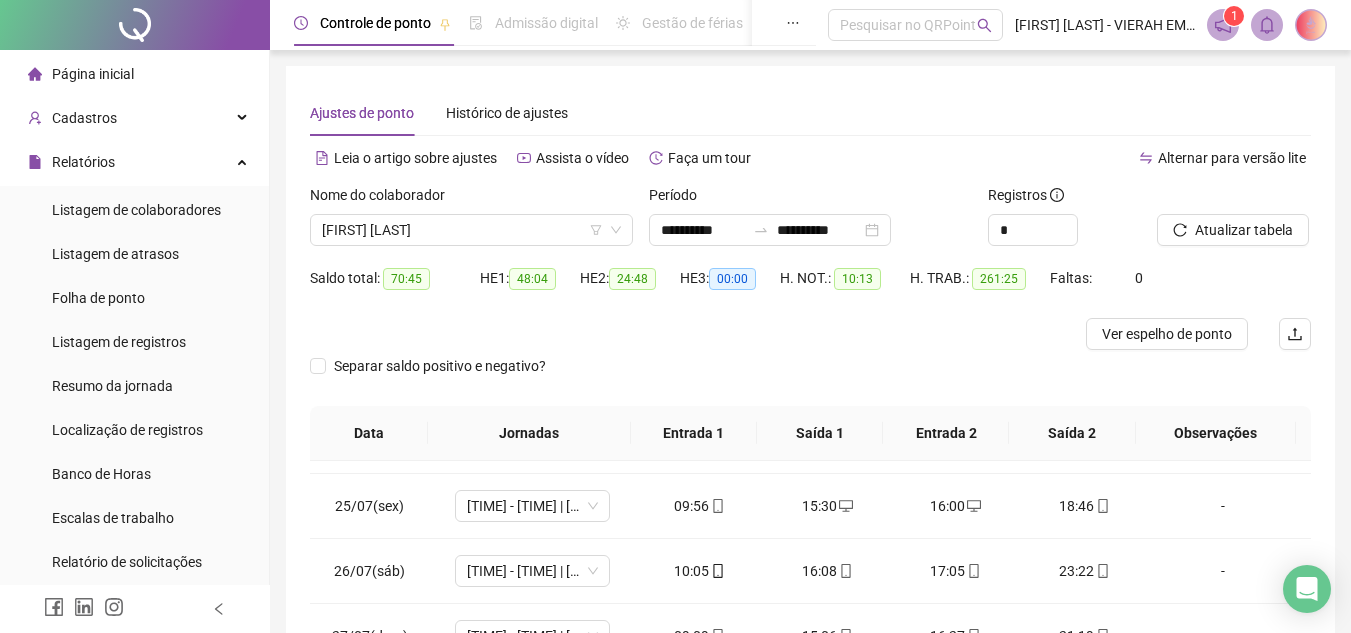 scroll, scrollTop: 1588, scrollLeft: 0, axis: vertical 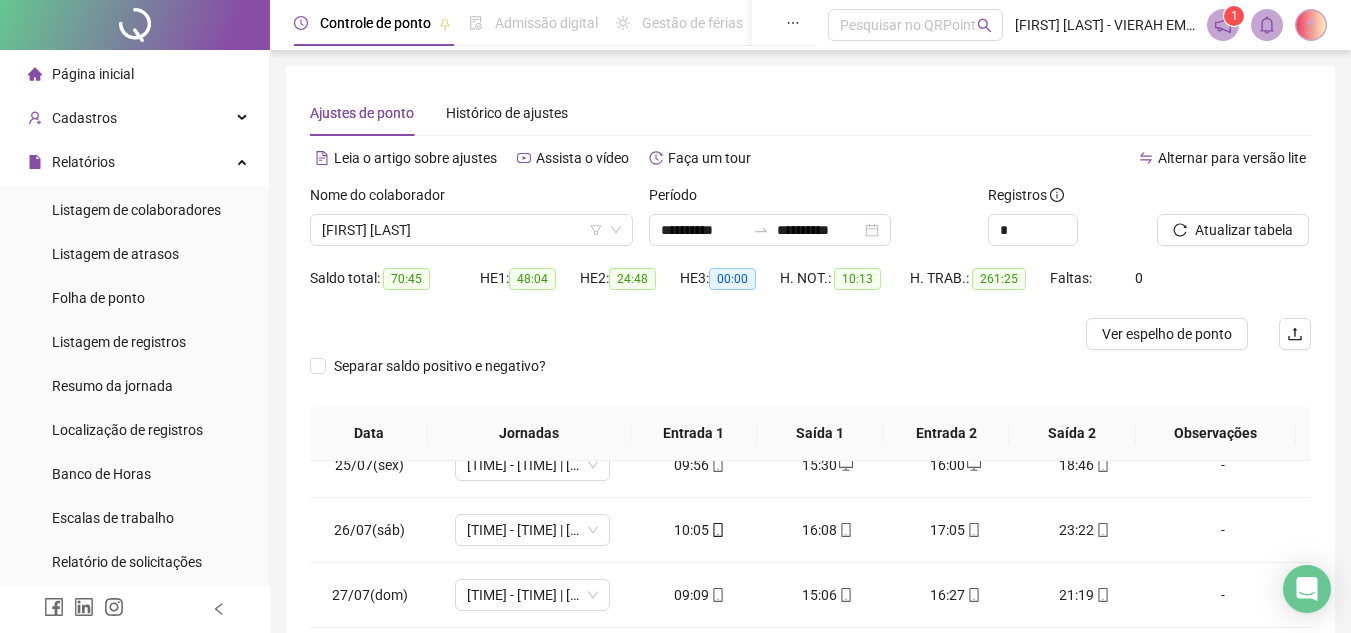 drag, startPoint x: 1178, startPoint y: 235, endPoint x: 976, endPoint y: 296, distance: 211.00948 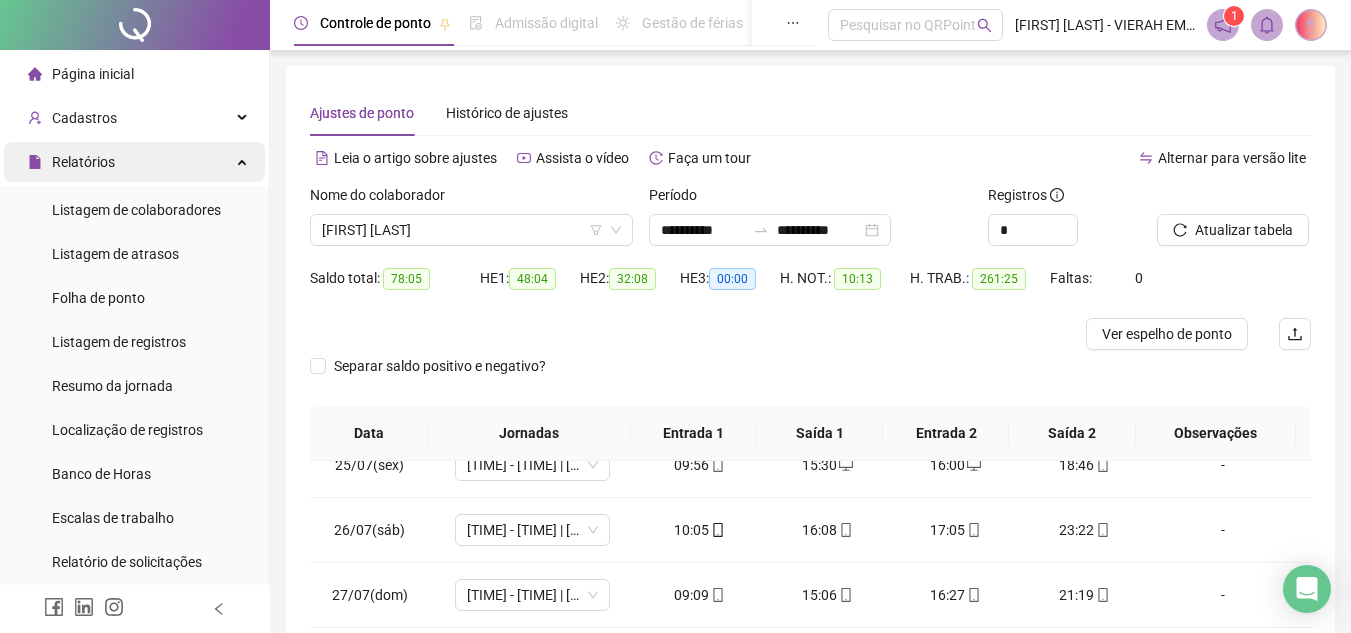 click on "Relatórios" at bounding box center [134, 162] 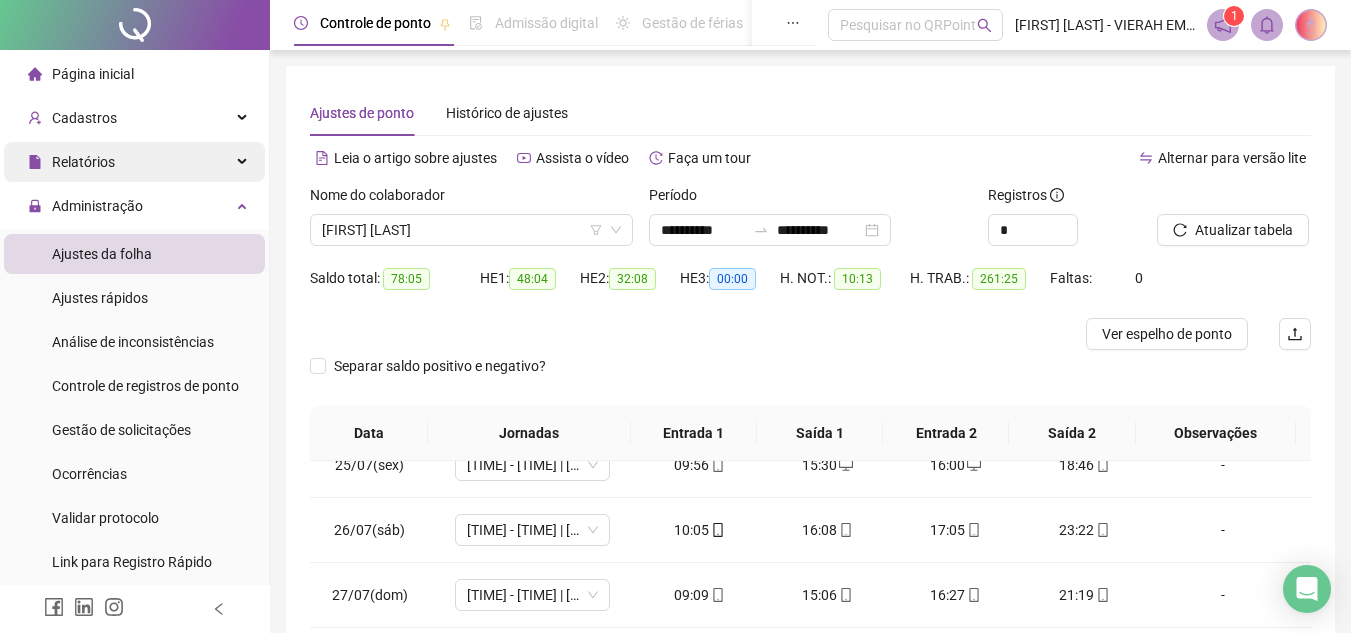 click on "Relatórios" at bounding box center (134, 162) 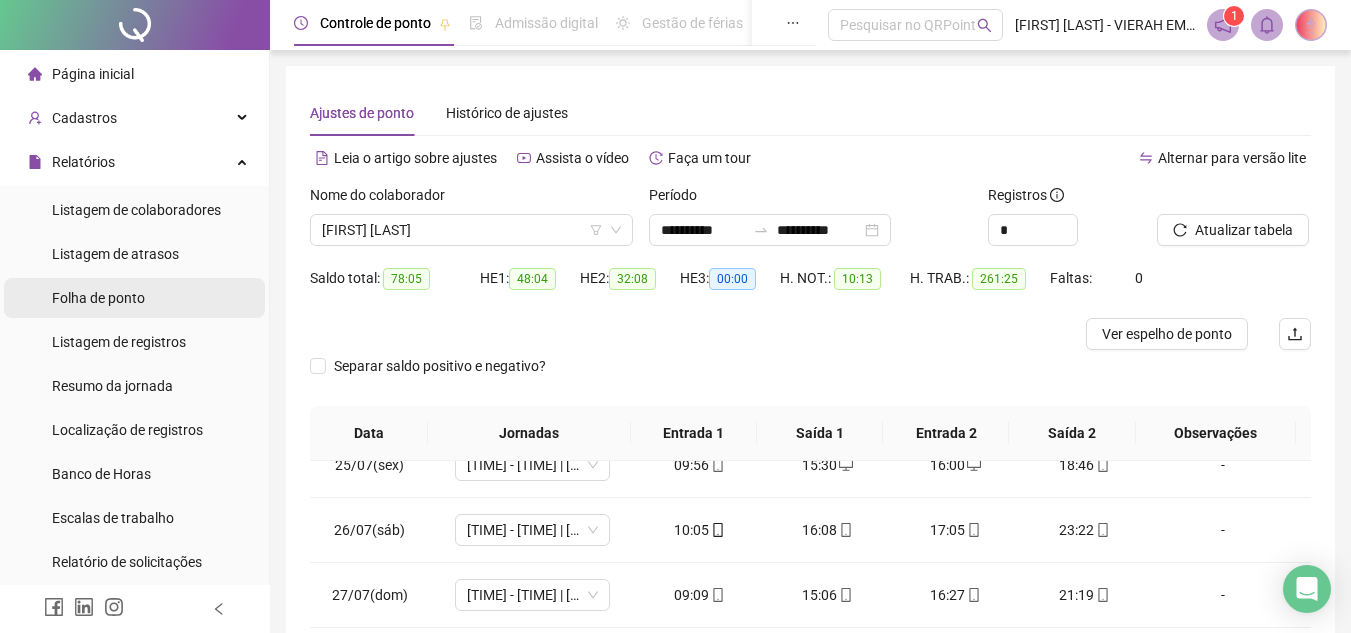 click on "Folha de ponto" at bounding box center (98, 298) 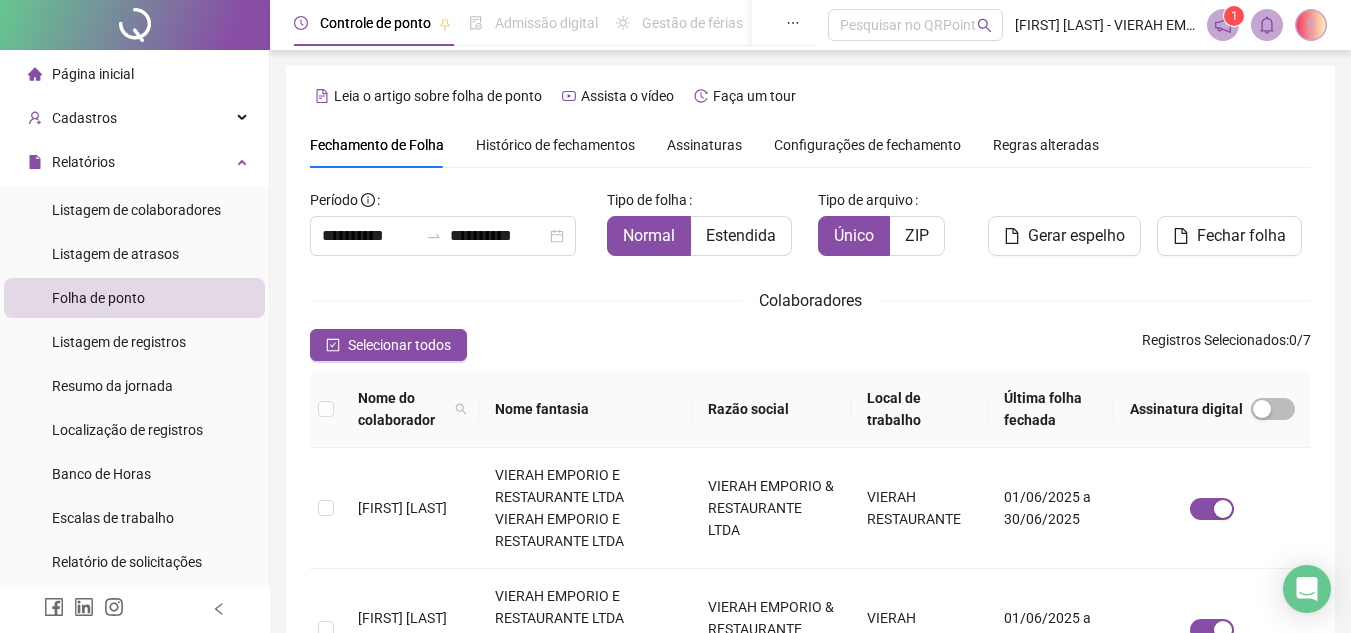 scroll, scrollTop: 93, scrollLeft: 0, axis: vertical 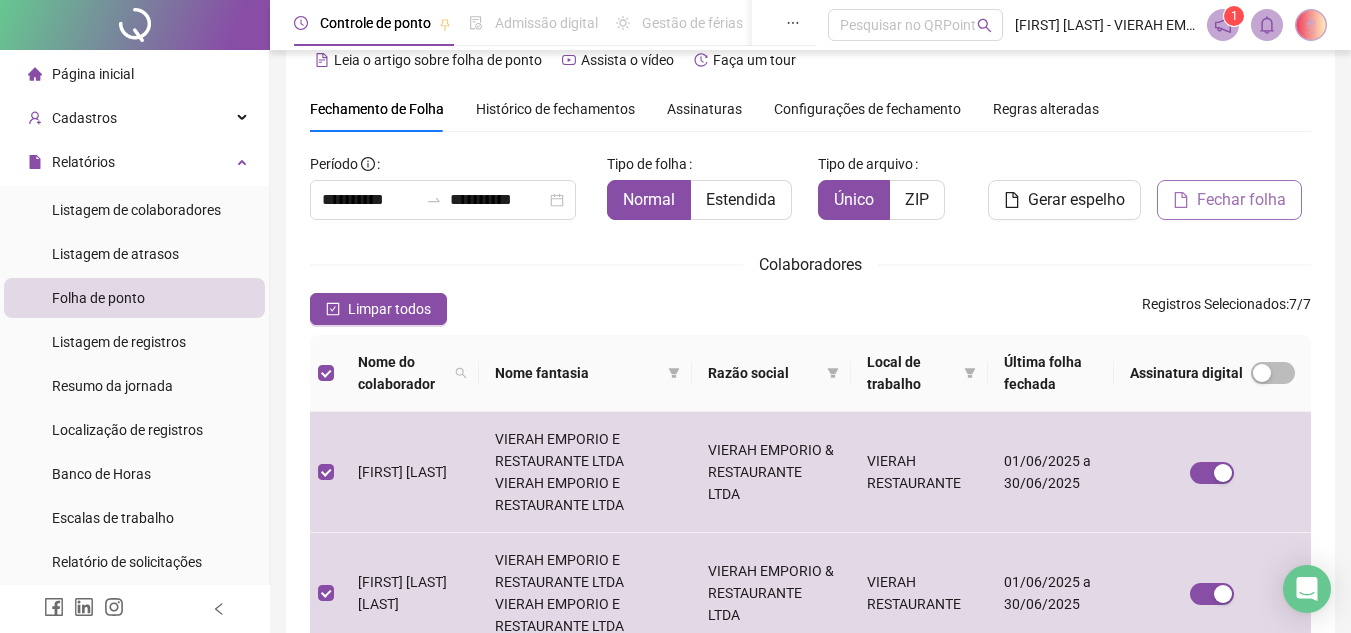 click on "Fechar folha" at bounding box center (1241, 200) 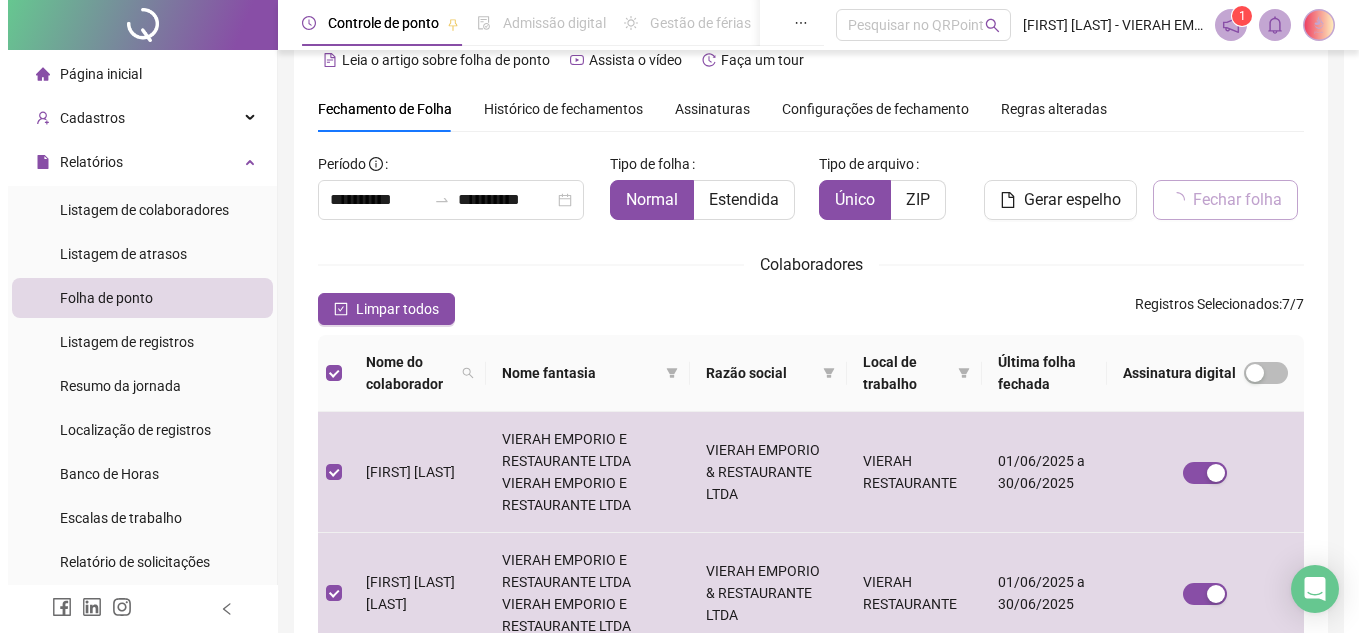 scroll, scrollTop: 93, scrollLeft: 0, axis: vertical 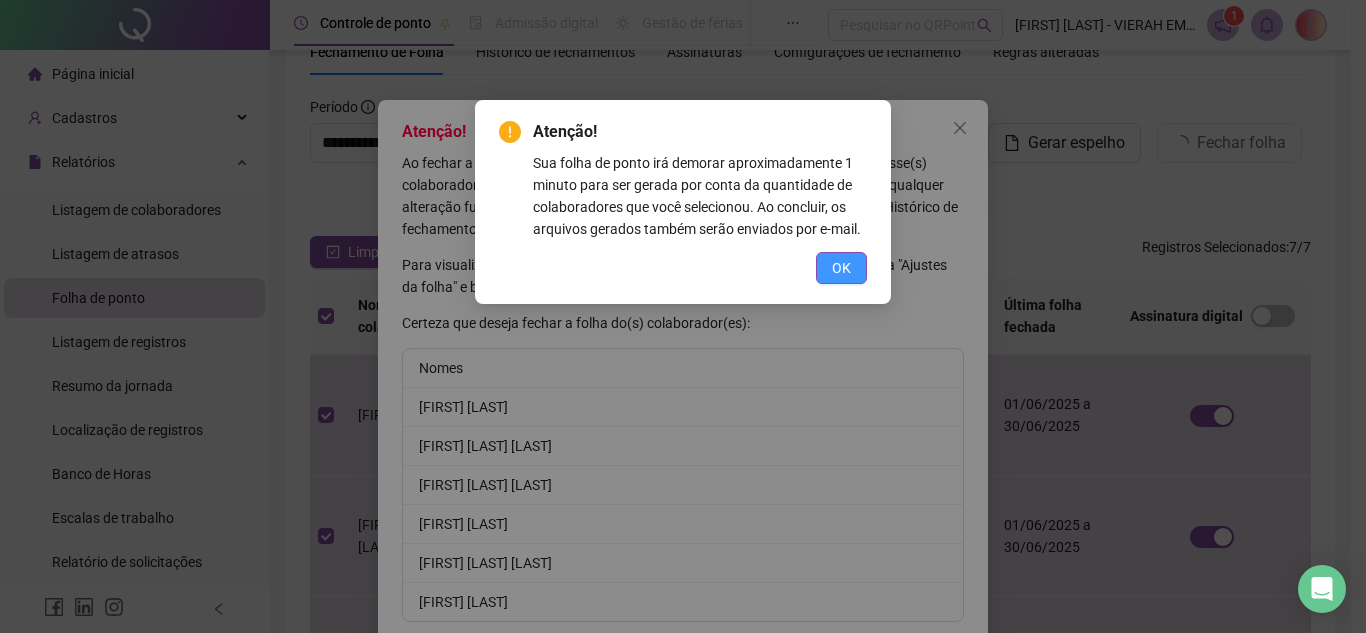 click on "OK" at bounding box center [841, 268] 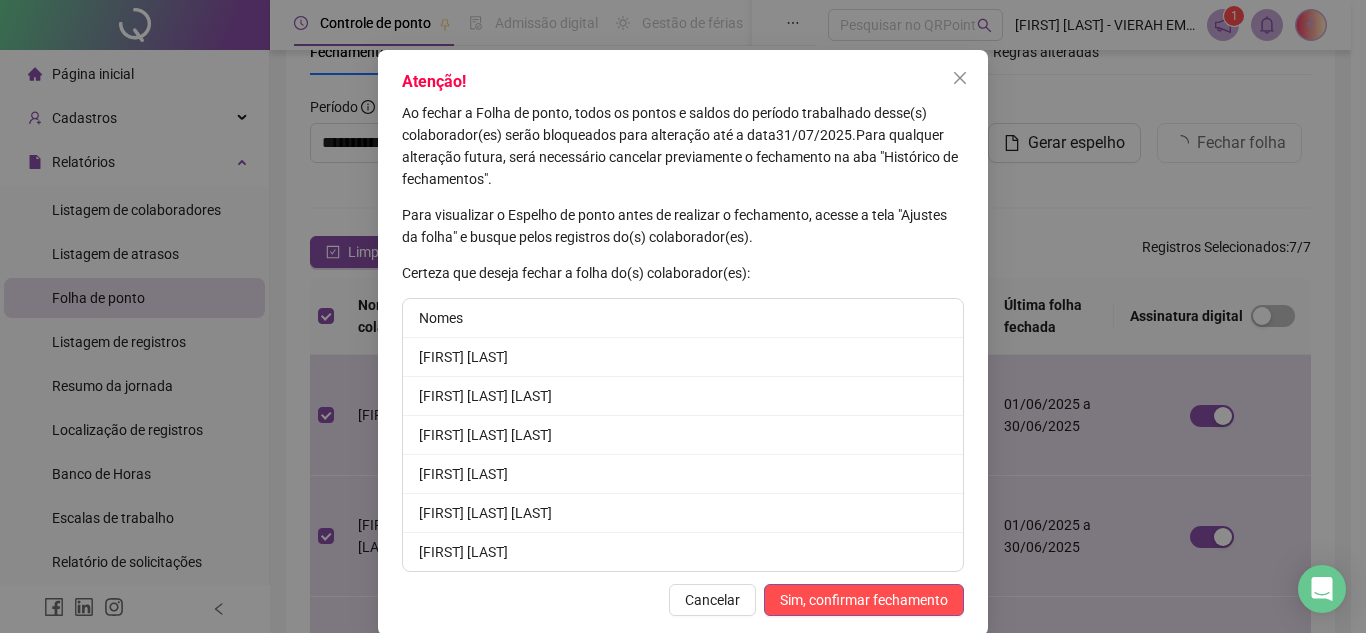 scroll, scrollTop: 77, scrollLeft: 0, axis: vertical 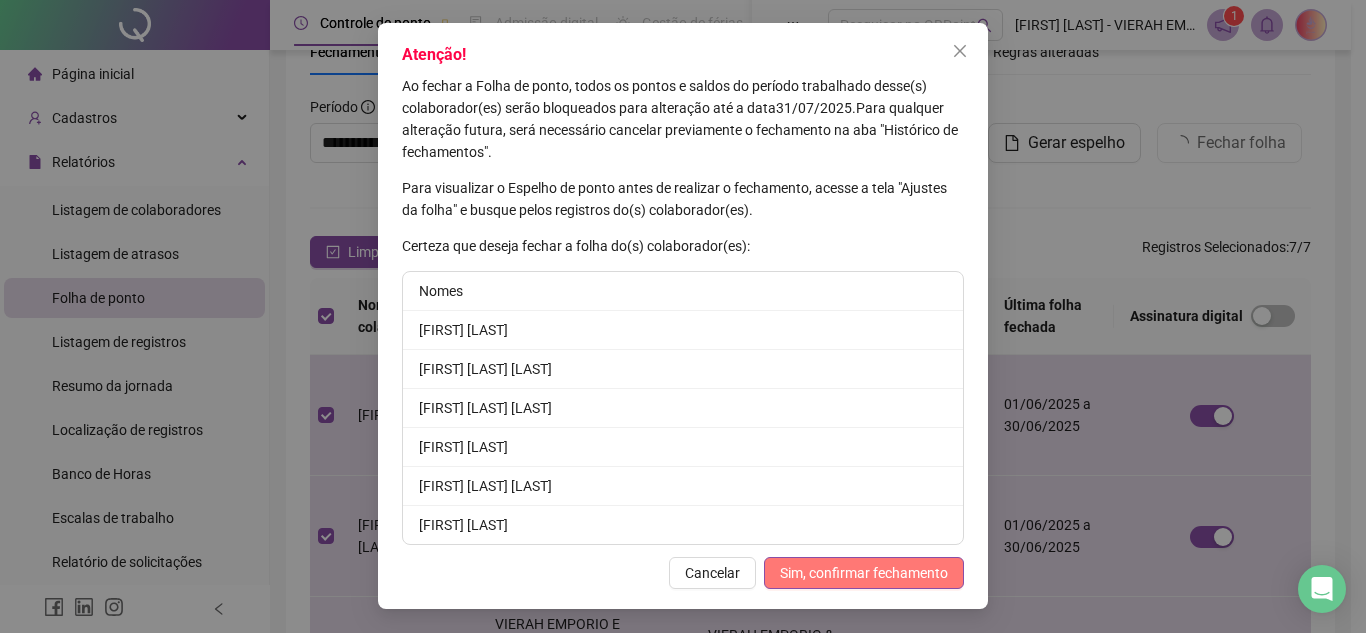 click on "Sim, confirmar fechamento" at bounding box center [864, 573] 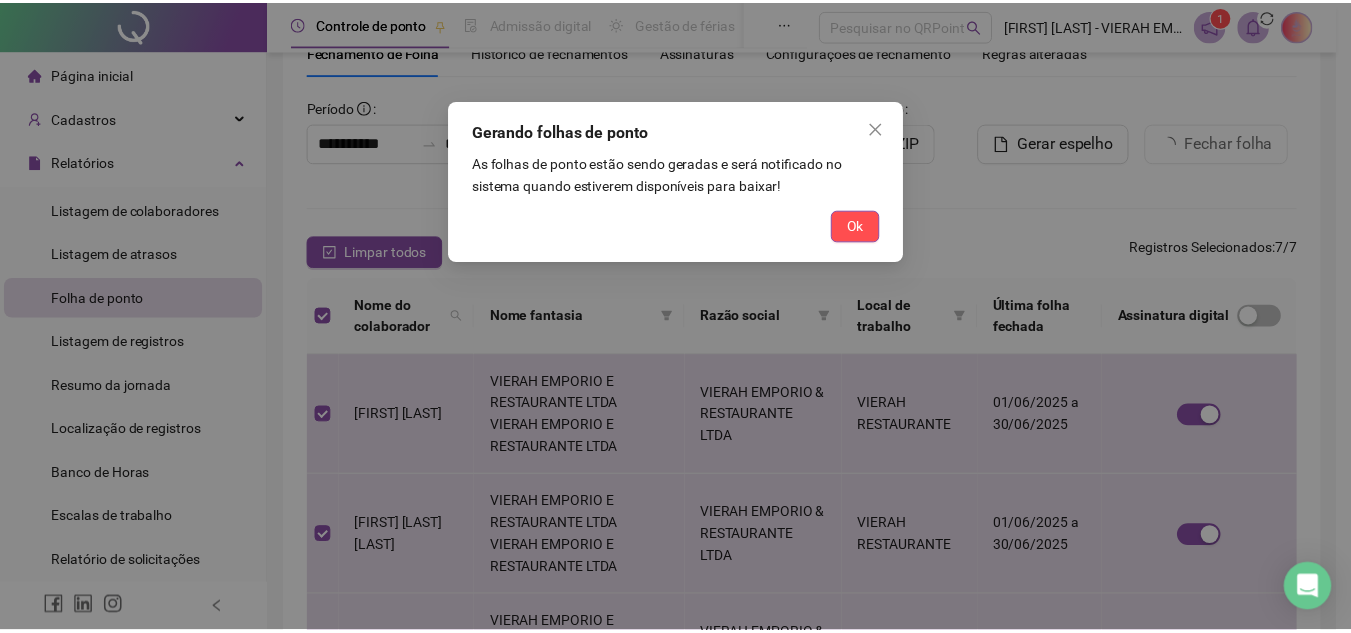 scroll, scrollTop: 0, scrollLeft: 0, axis: both 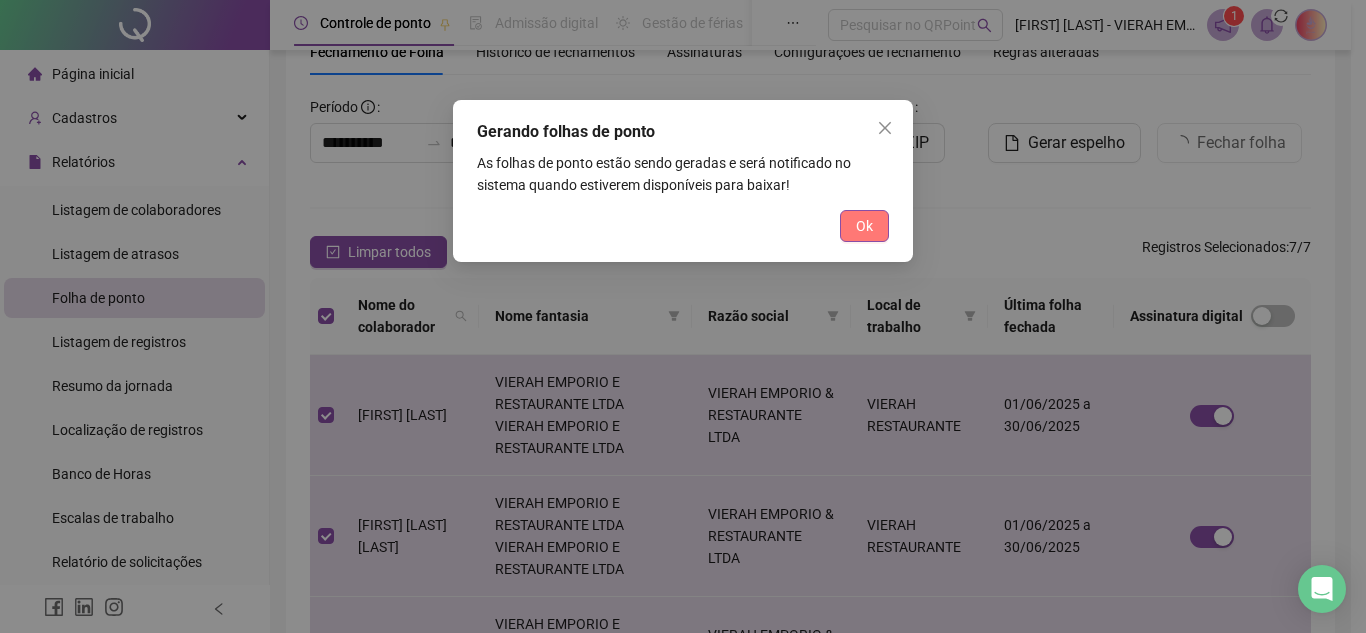 click on "Ok" at bounding box center [864, 226] 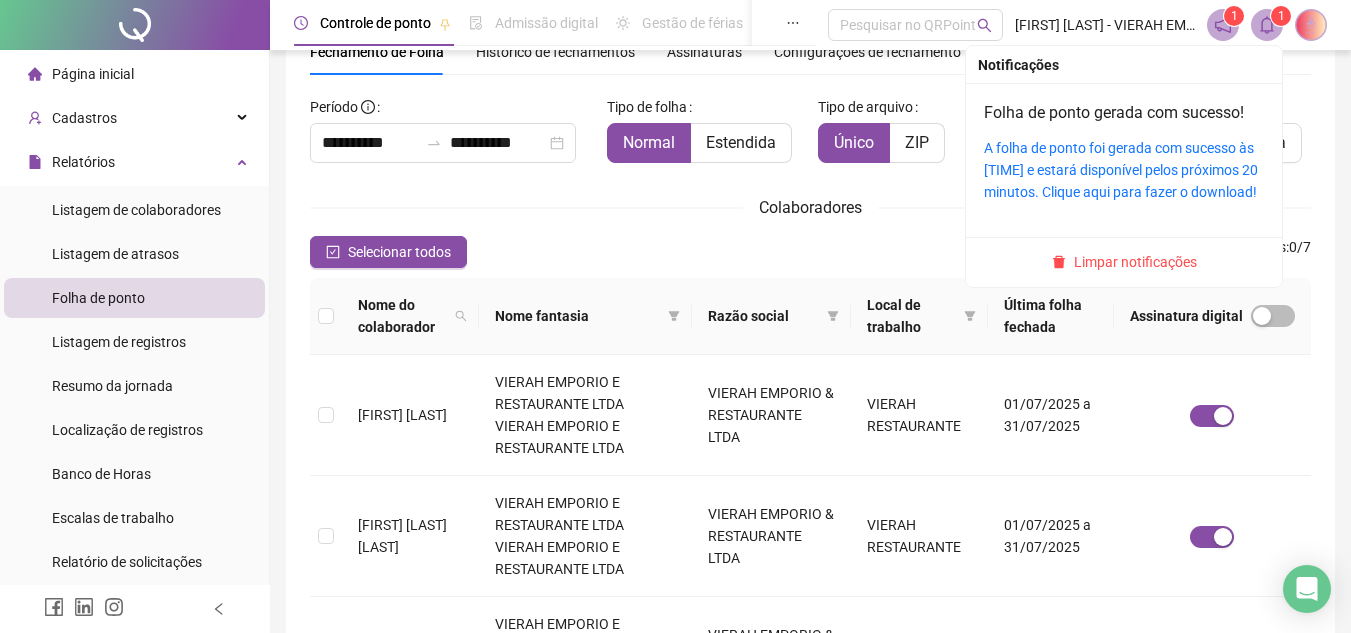click on "A folha de ponto foi gerada com sucesso às [TIME] e estará disponível pelos próximos 20 minutos.
Clique aqui para fazer o download!" at bounding box center [1124, 170] 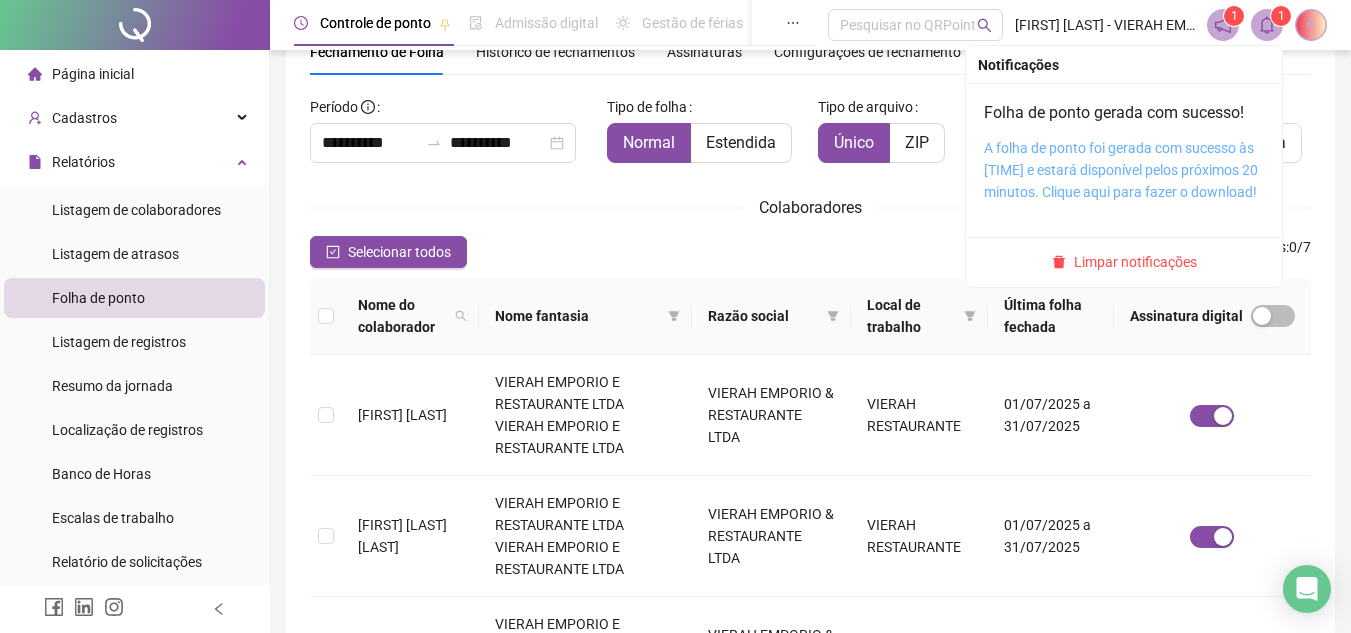 click on "A folha de ponto foi gerada com sucesso às [TIME] e estará disponível pelos próximos 20 minutos.
Clique aqui para fazer o download!" at bounding box center (1121, 170) 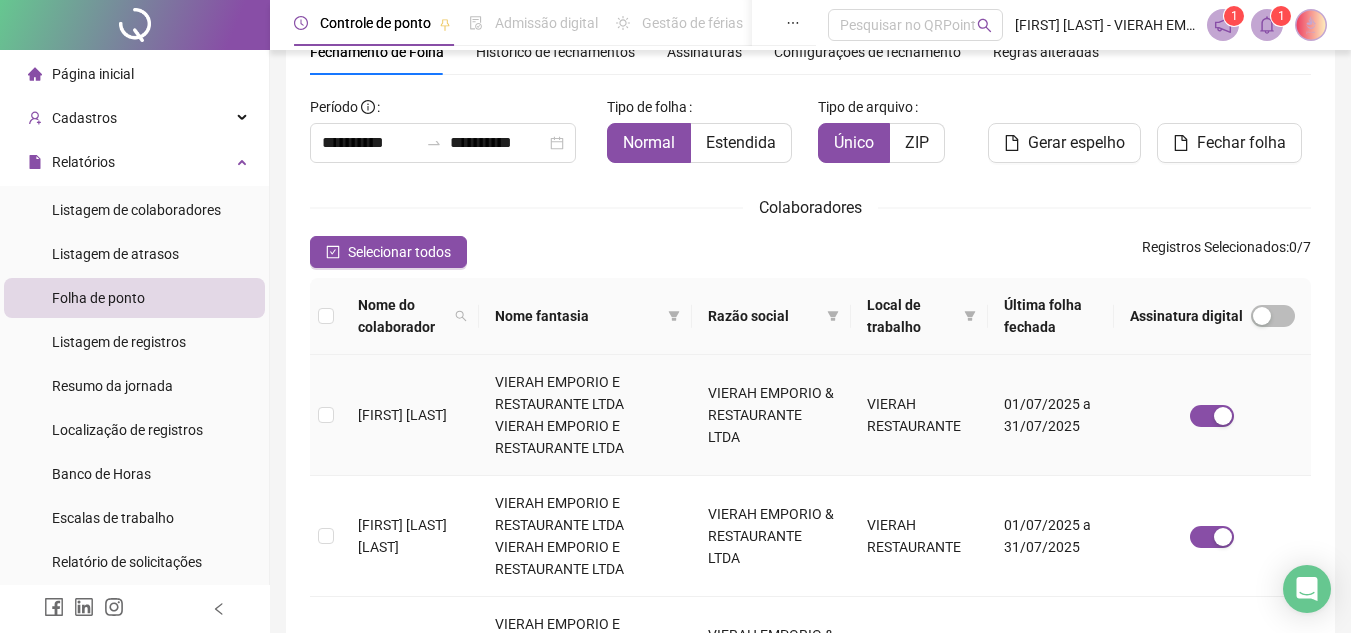 scroll, scrollTop: 0, scrollLeft: 0, axis: both 